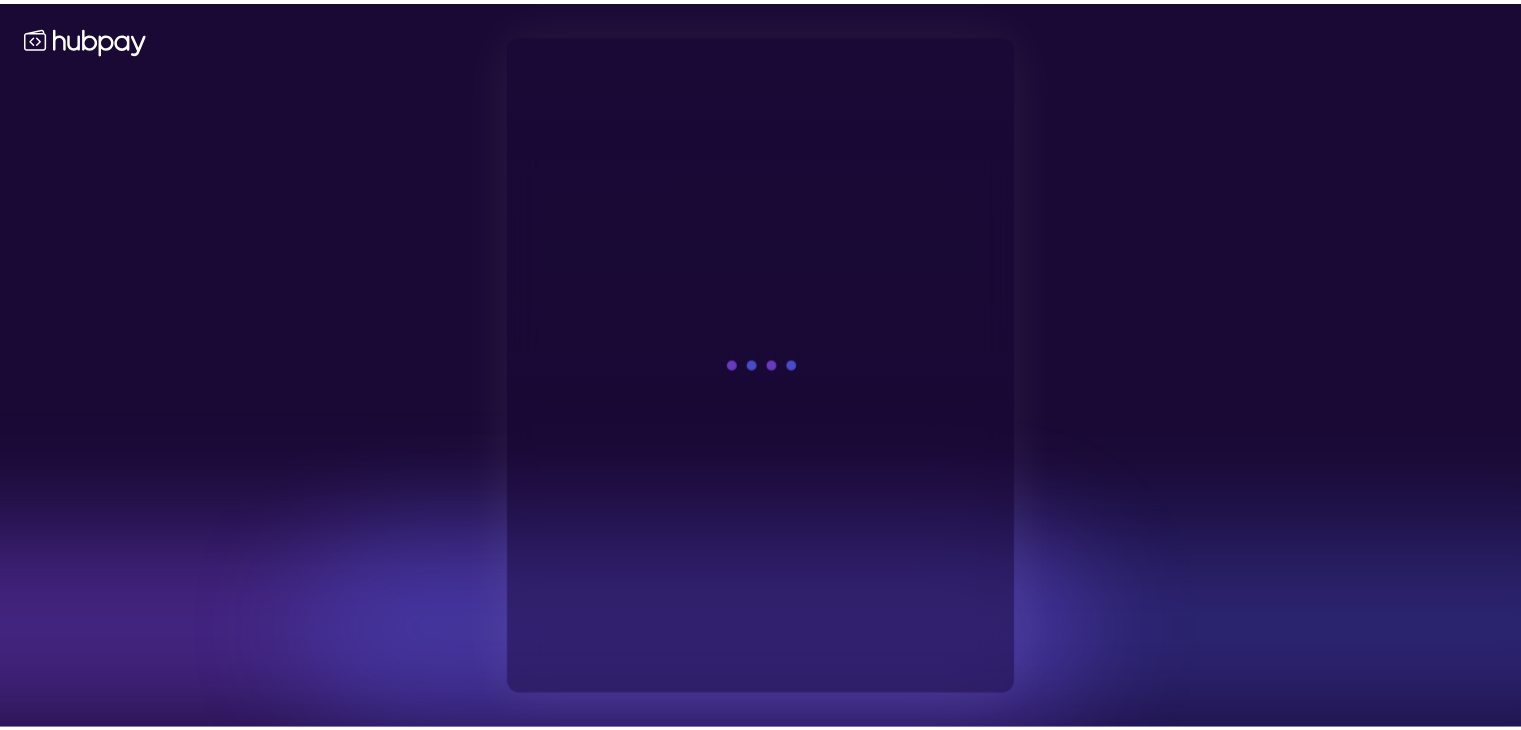scroll, scrollTop: 0, scrollLeft: 0, axis: both 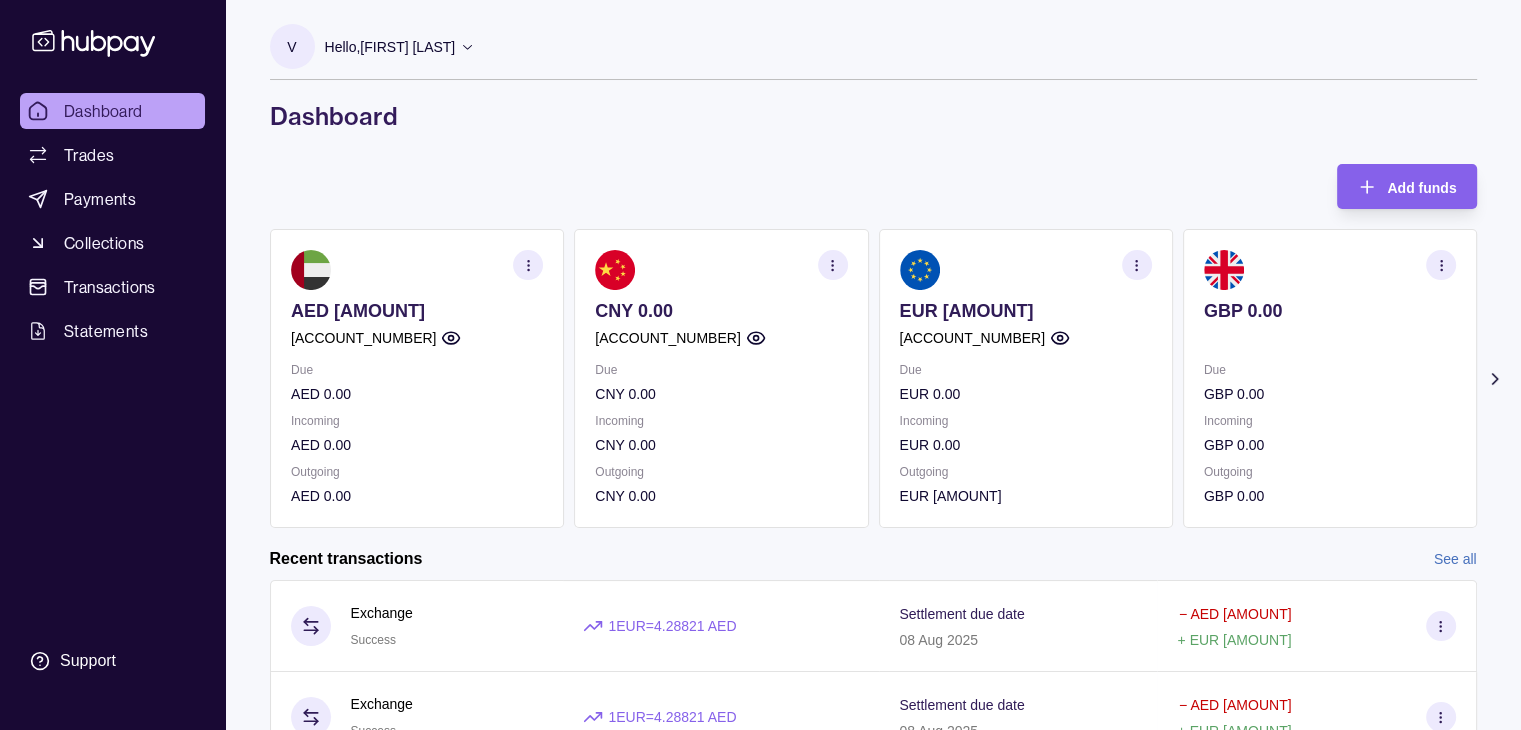 click 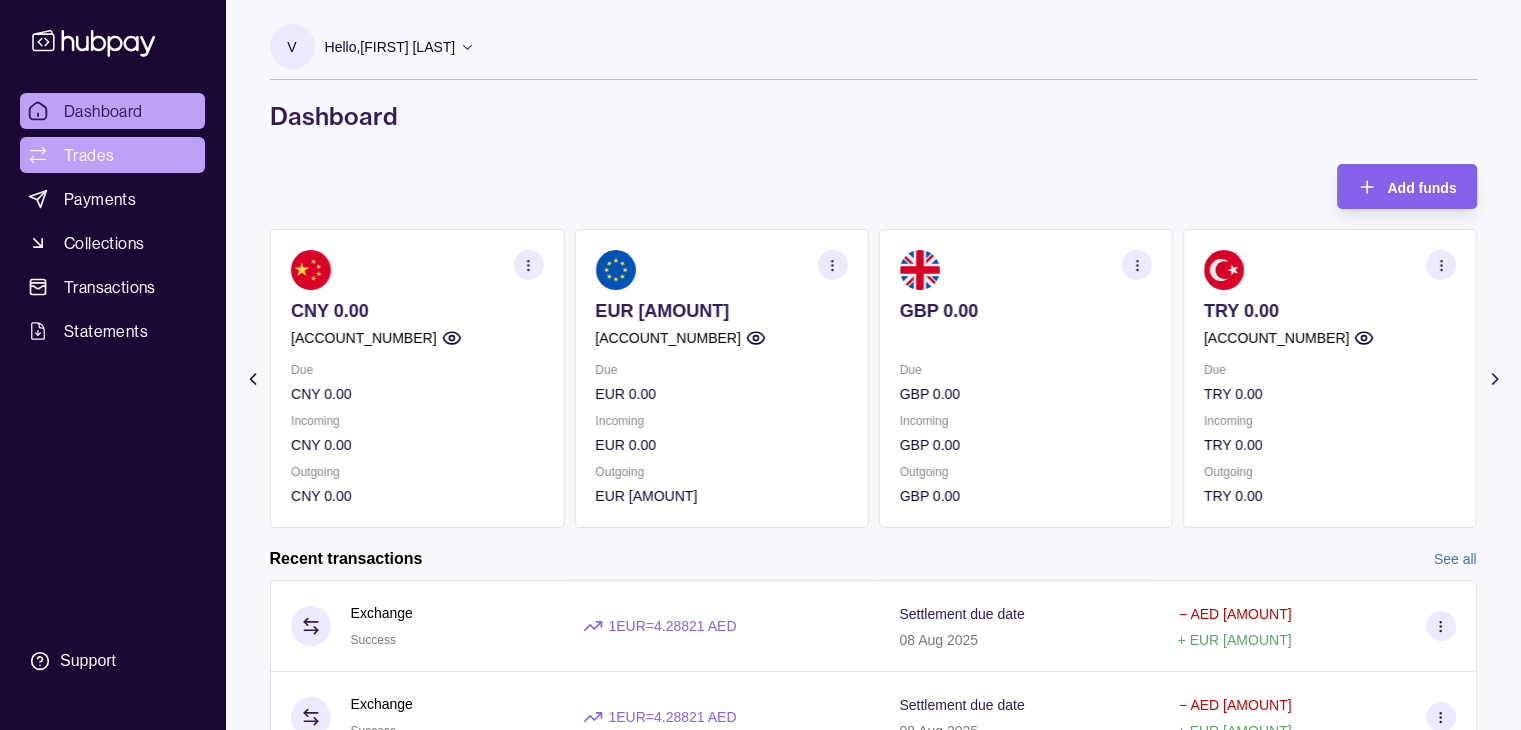click on "Trades" at bounding box center (89, 155) 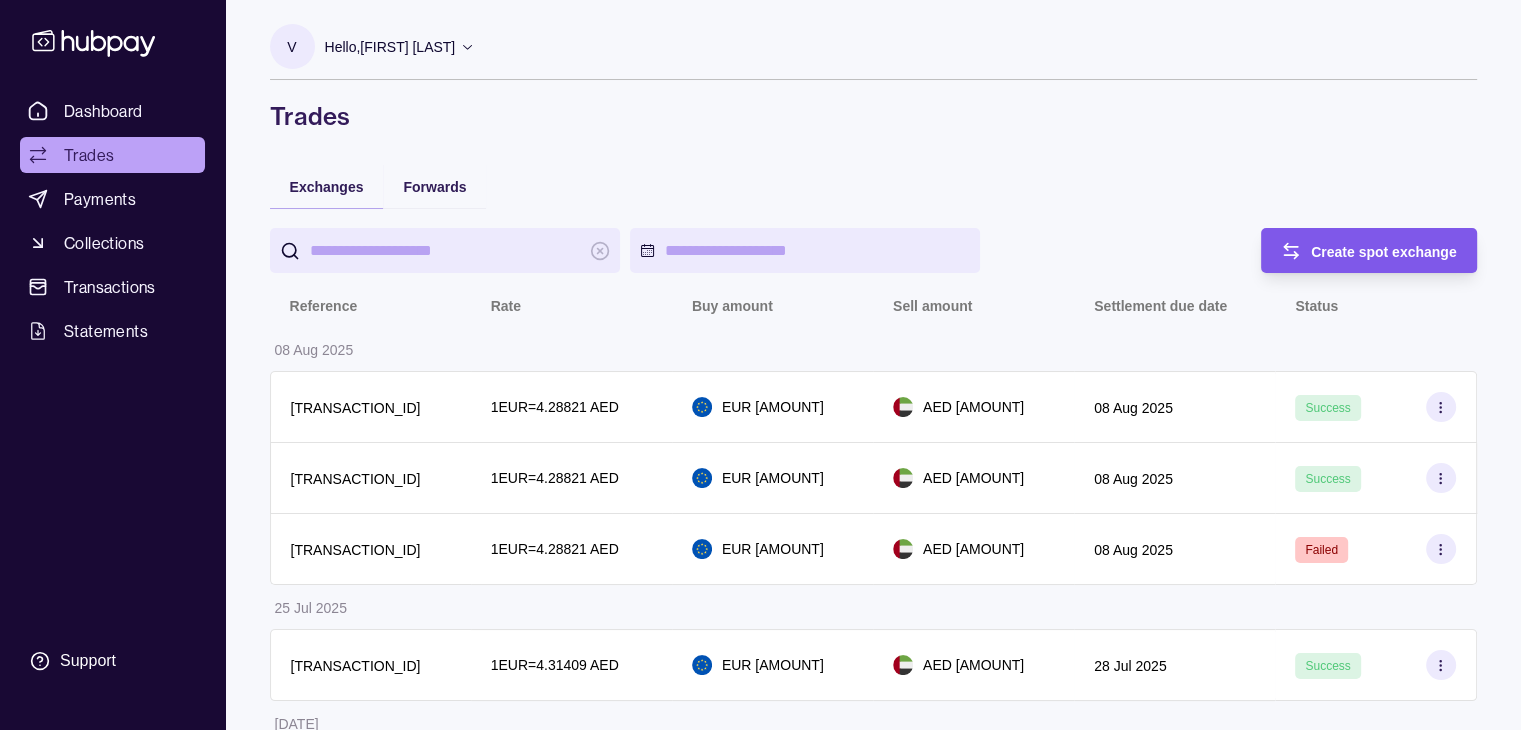 click on "Create spot exchange" at bounding box center (1384, 252) 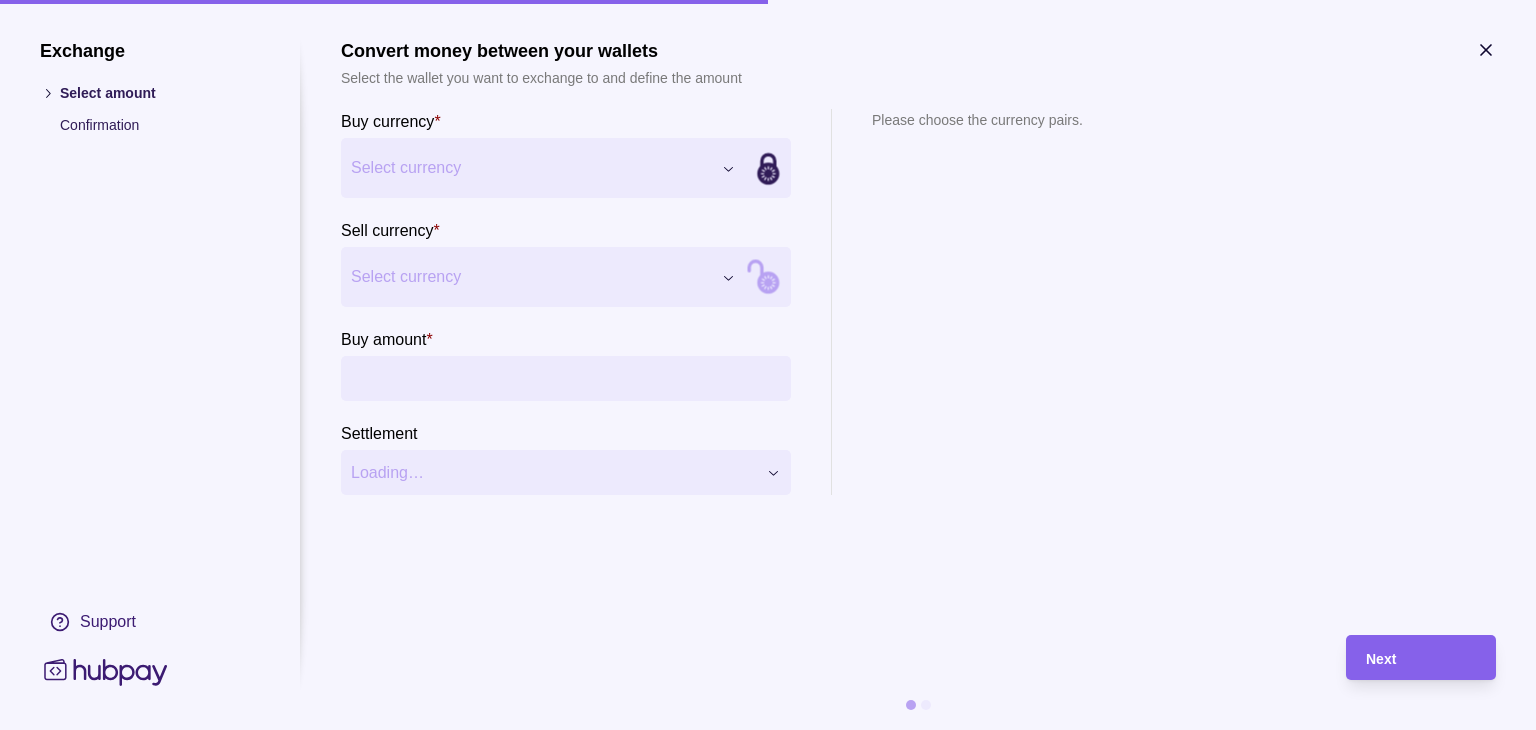 click on "Exchange Select amount Confirmation Support Convert money between your wallets Select the wallet you want to exchange to and define the amount Buy currency  * Select currency *** *** *** *** *** *** Sell currency  * Select currency *** *** *** *** *** *** Buy amount  * Settlement Loading… Please choose the currency pairs. Next" at bounding box center [760, 908] 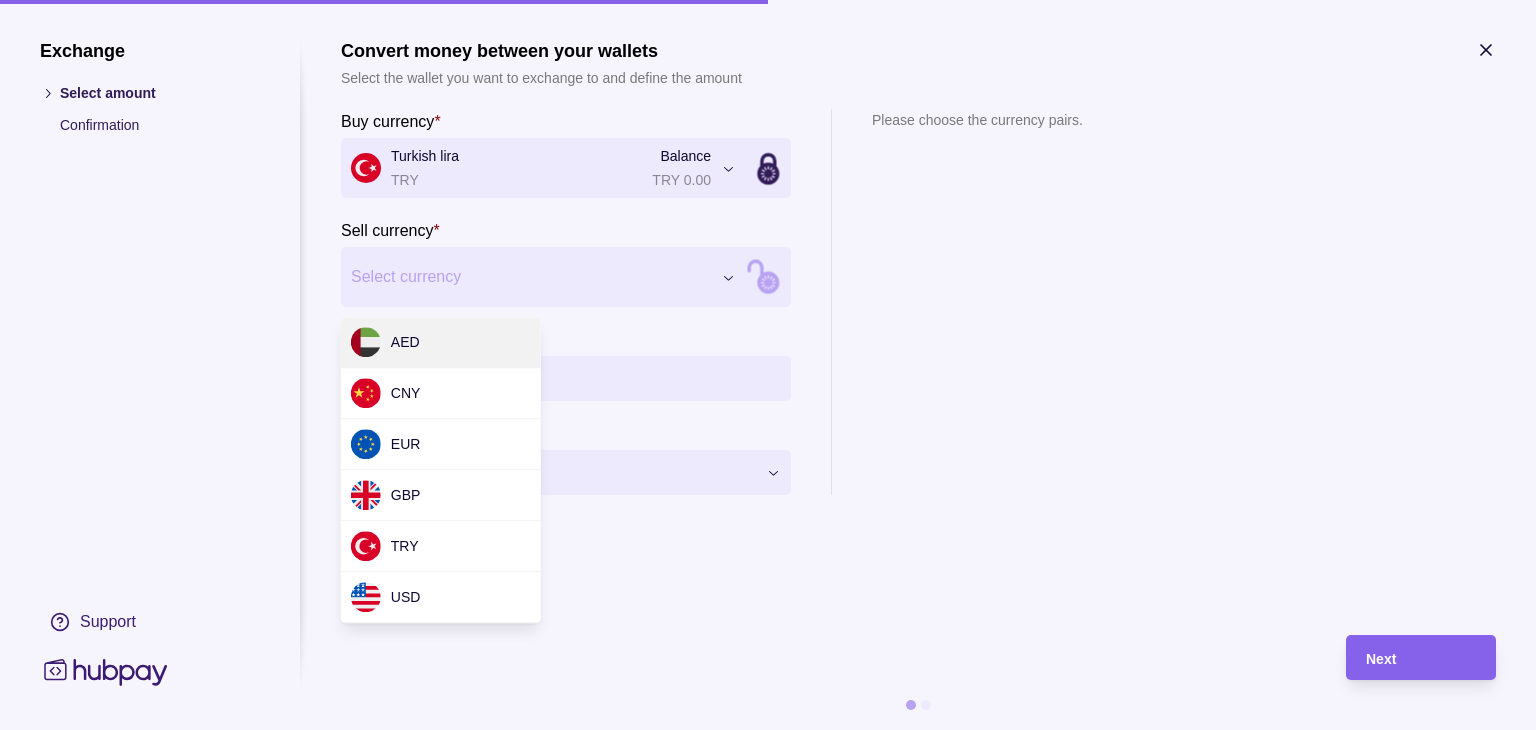 click on "Exchange Select amount Confirmation Support Convert money between your wallets Select the wallet you want to exchange to and define the amount Buy currency  * Turkish lira TRY Balance TRY 0.00 *** *** *** *** *** *** Sell currency  * Select currency *** *** *** *** *** *** Buy amount  * Settlement Loading… Please choose the currency pairs. Next" at bounding box center [760, 908] 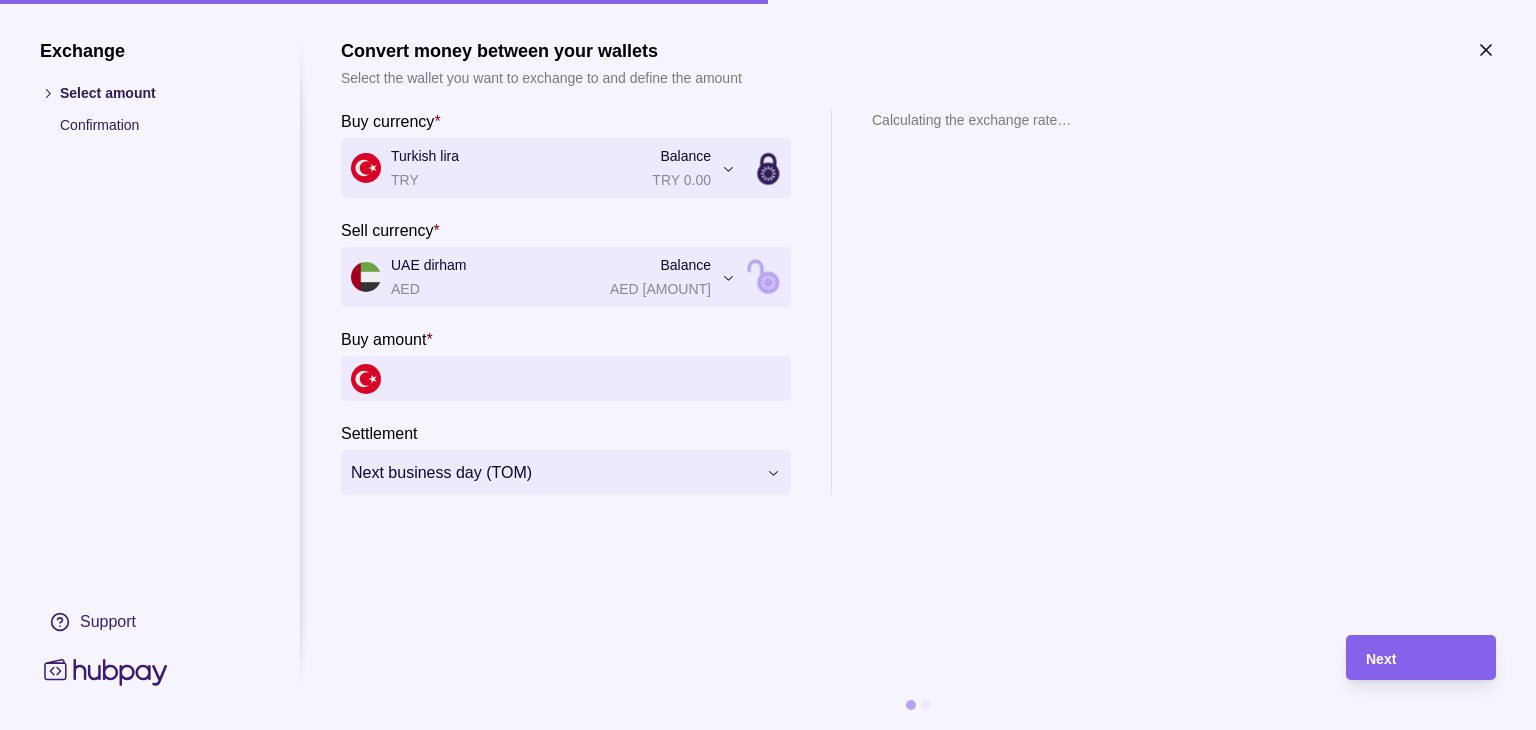click on "Buy amount  *" at bounding box center [586, 378] 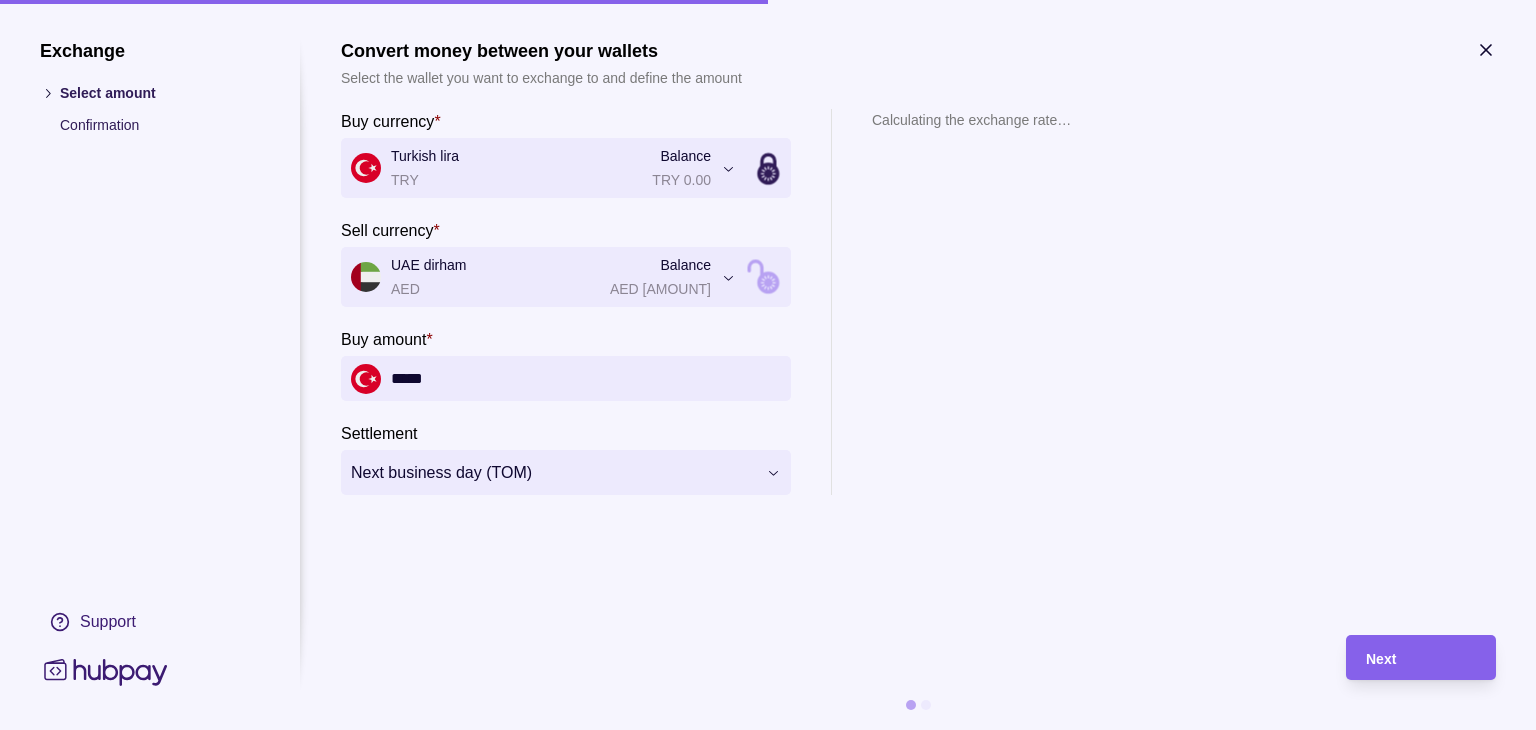 type on "*****" 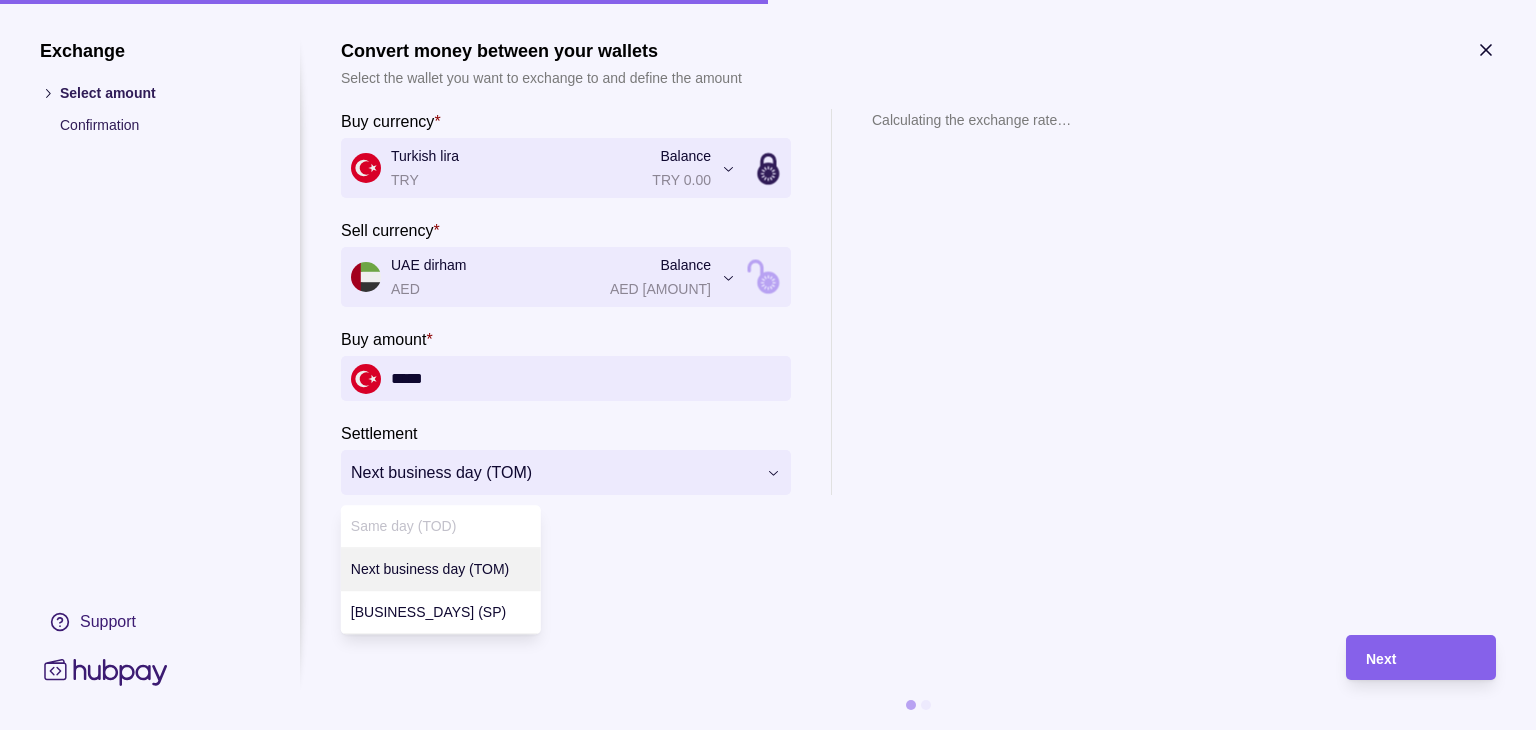 click on "**********" at bounding box center (760, 908) 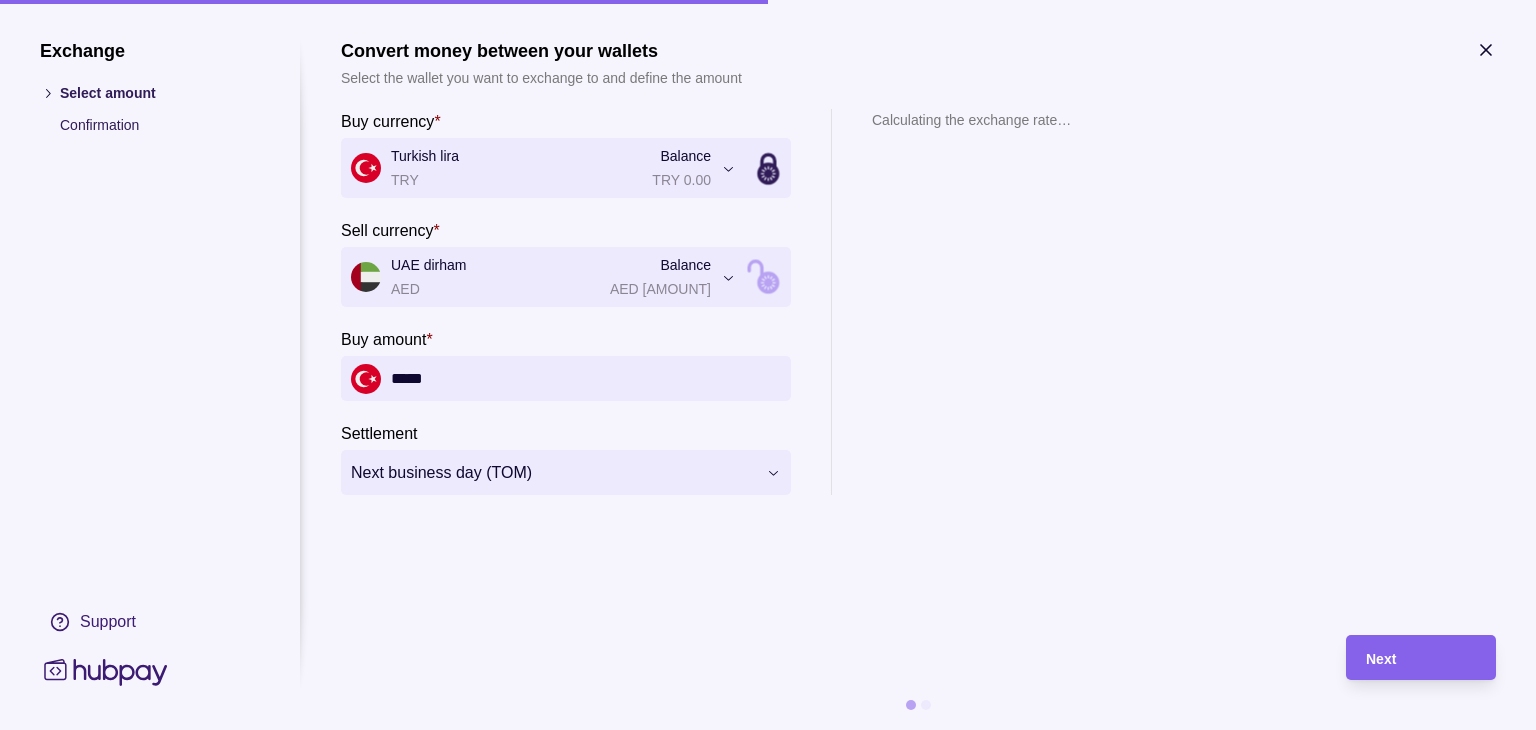 click on "**********" at bounding box center (760, 908) 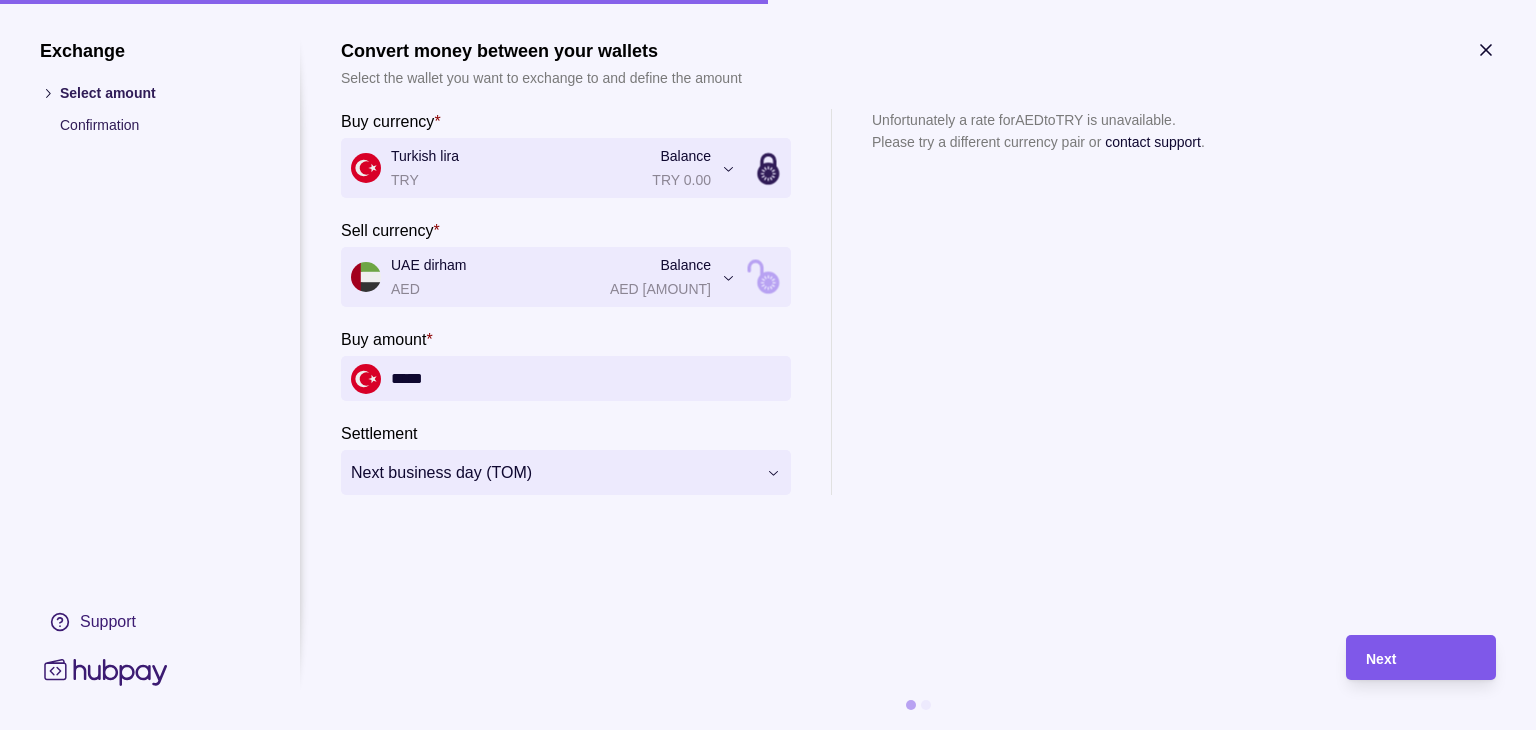 click on "Next" at bounding box center [1406, 657] 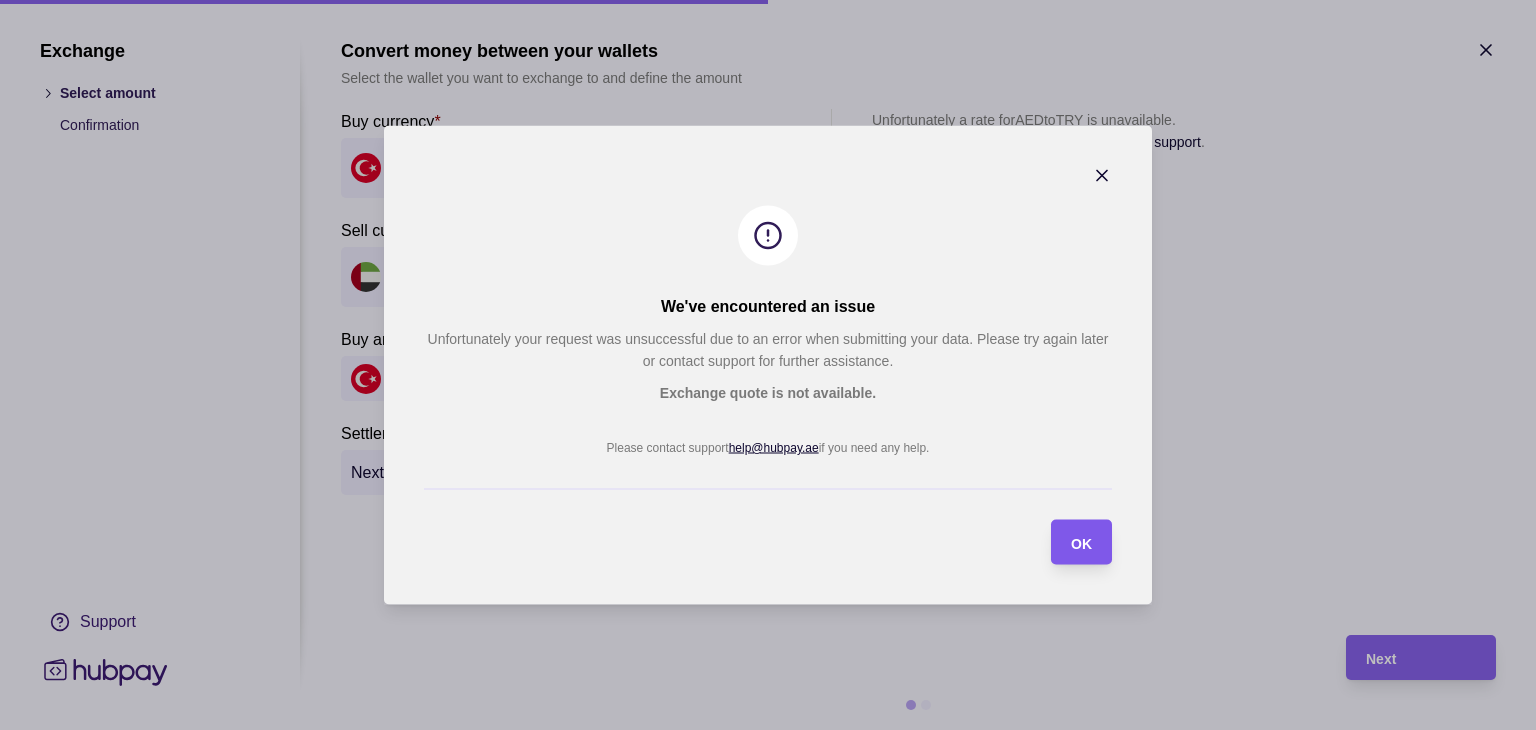 click on "OK" at bounding box center (1066, 542) 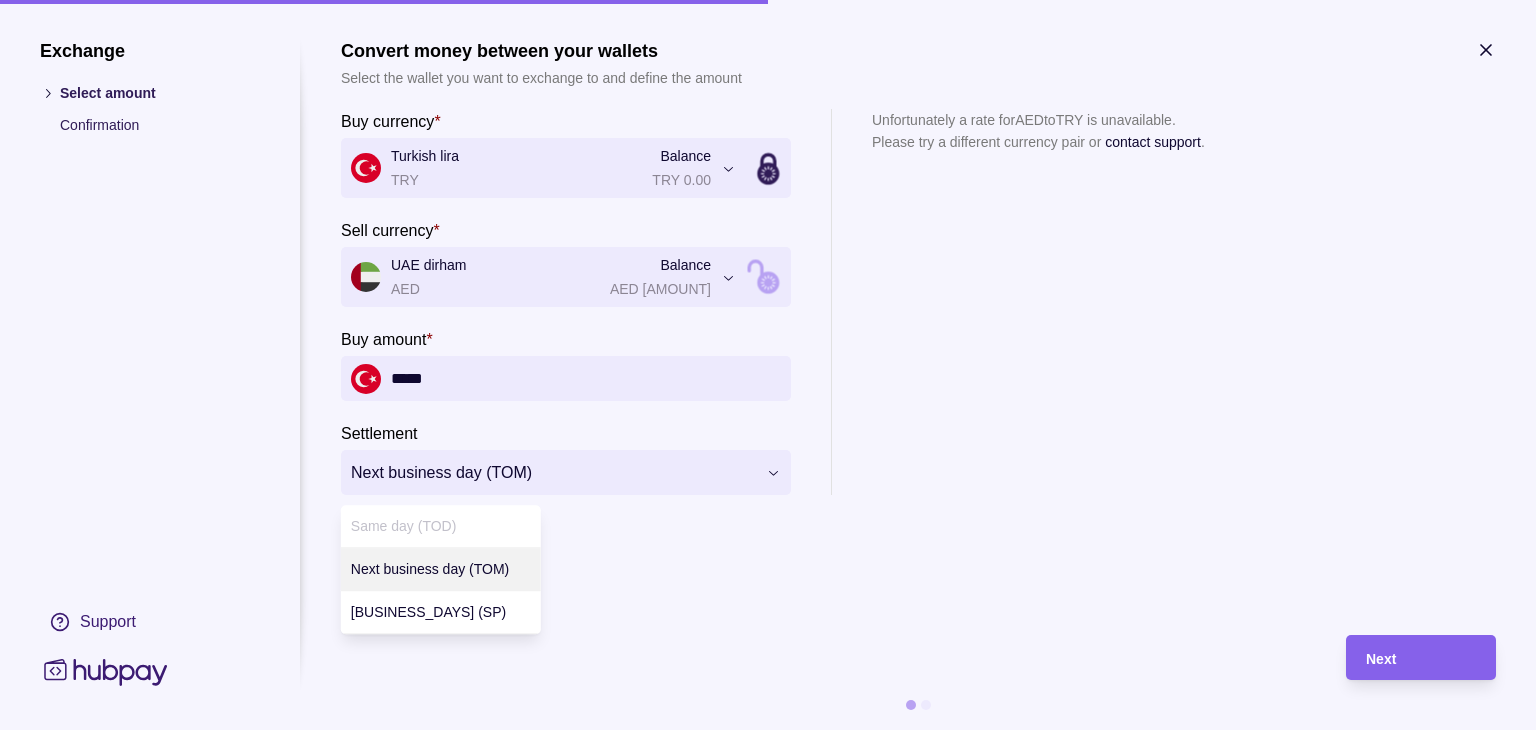 click on "**********" at bounding box center (760, 908) 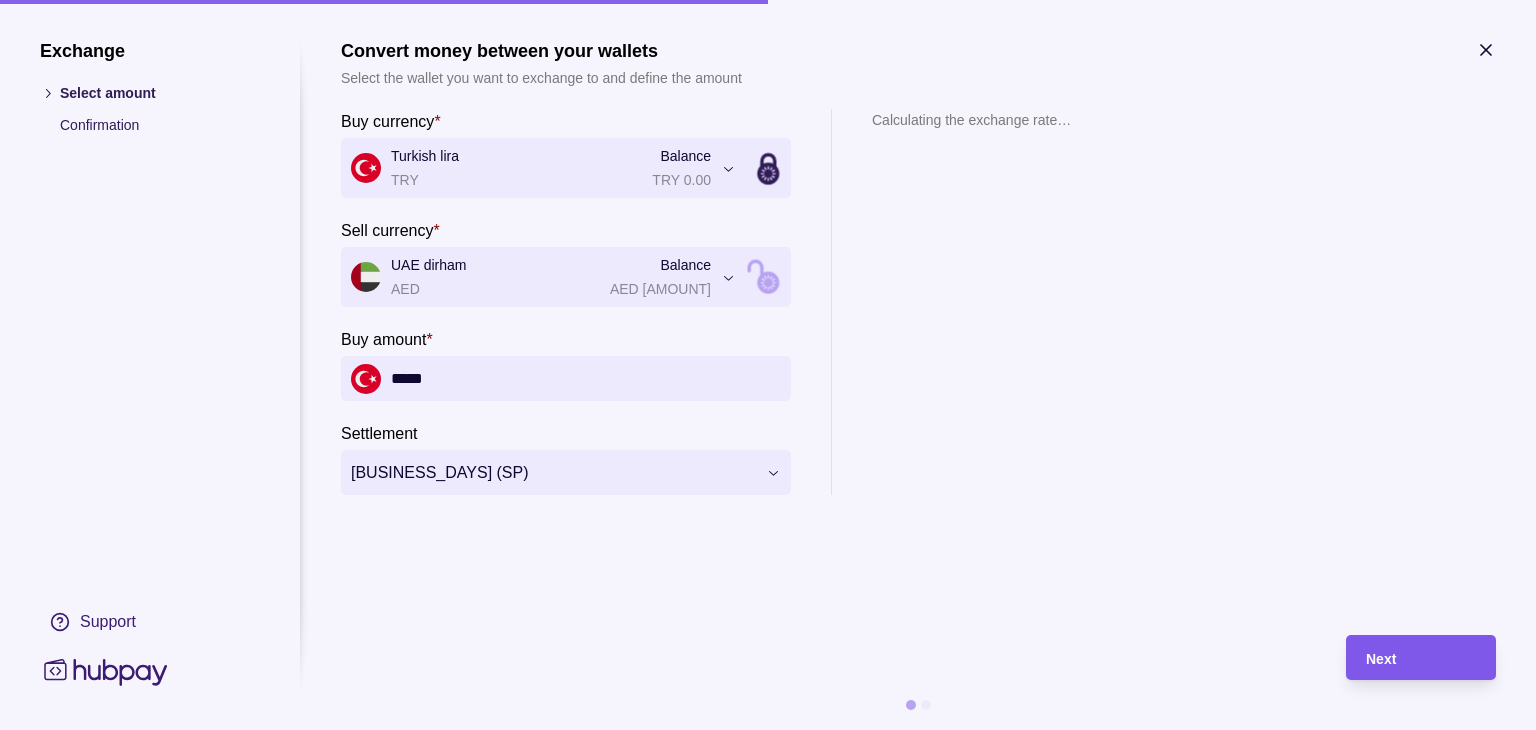 click on "Next" at bounding box center (1421, 658) 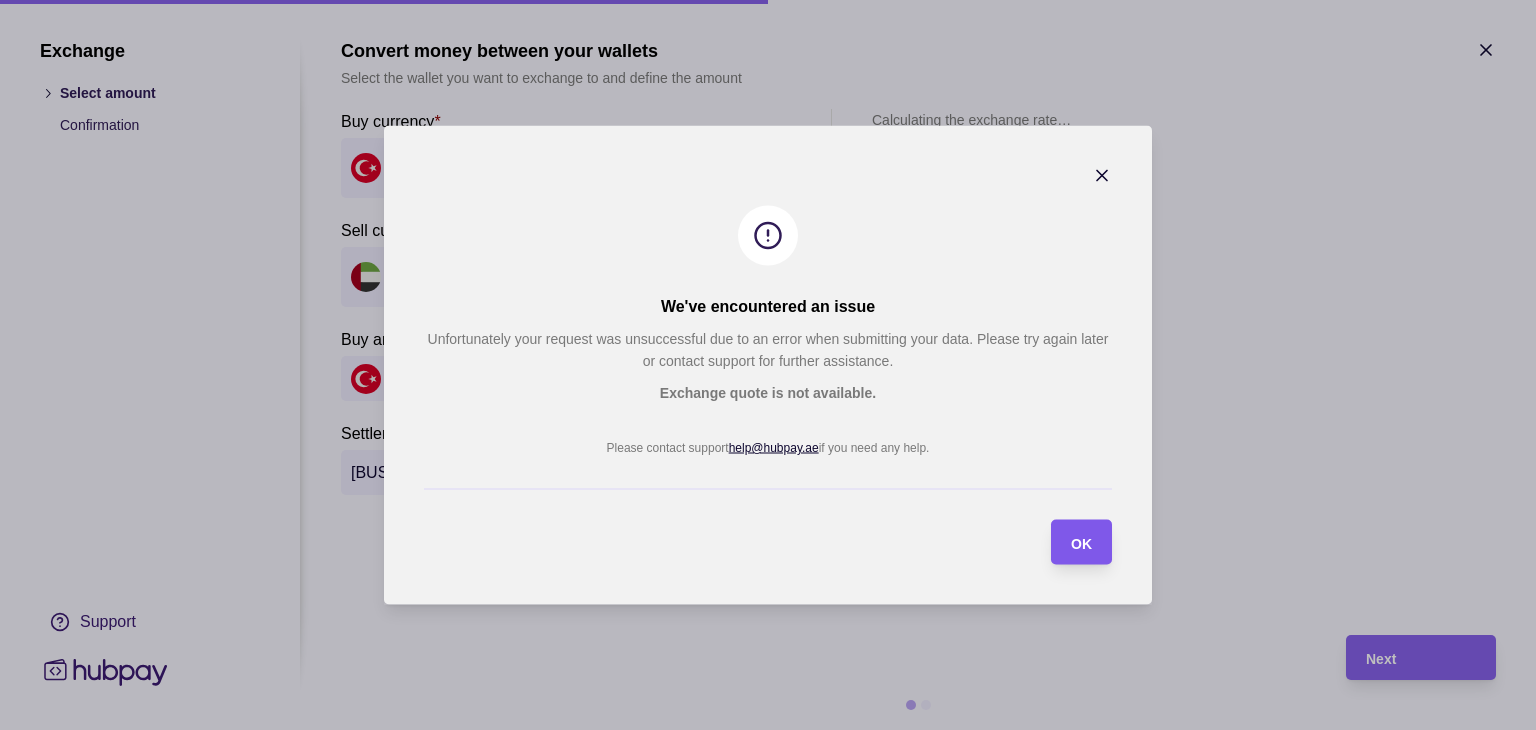 click on "OK" at bounding box center [1066, 542] 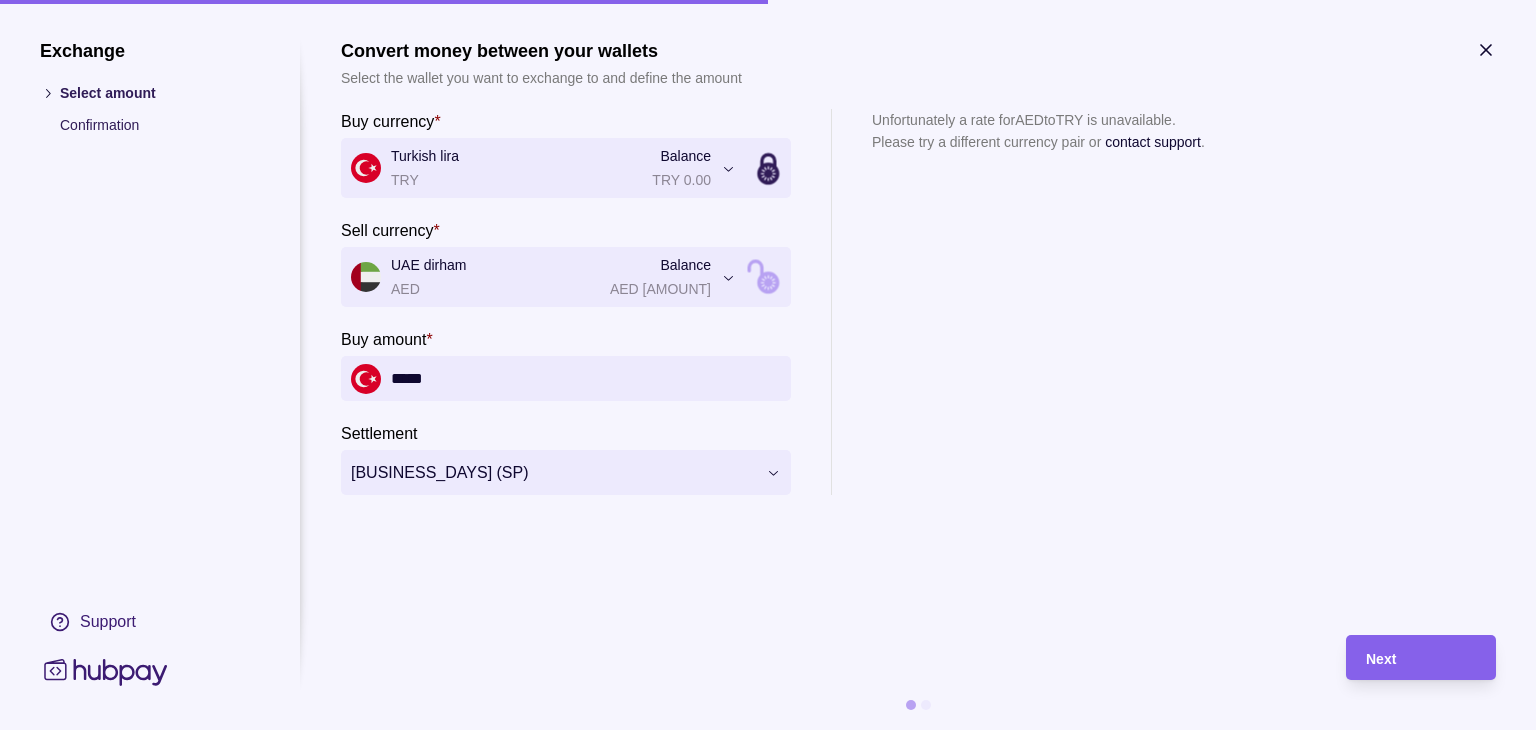 click on "**********" at bounding box center (768, 365) 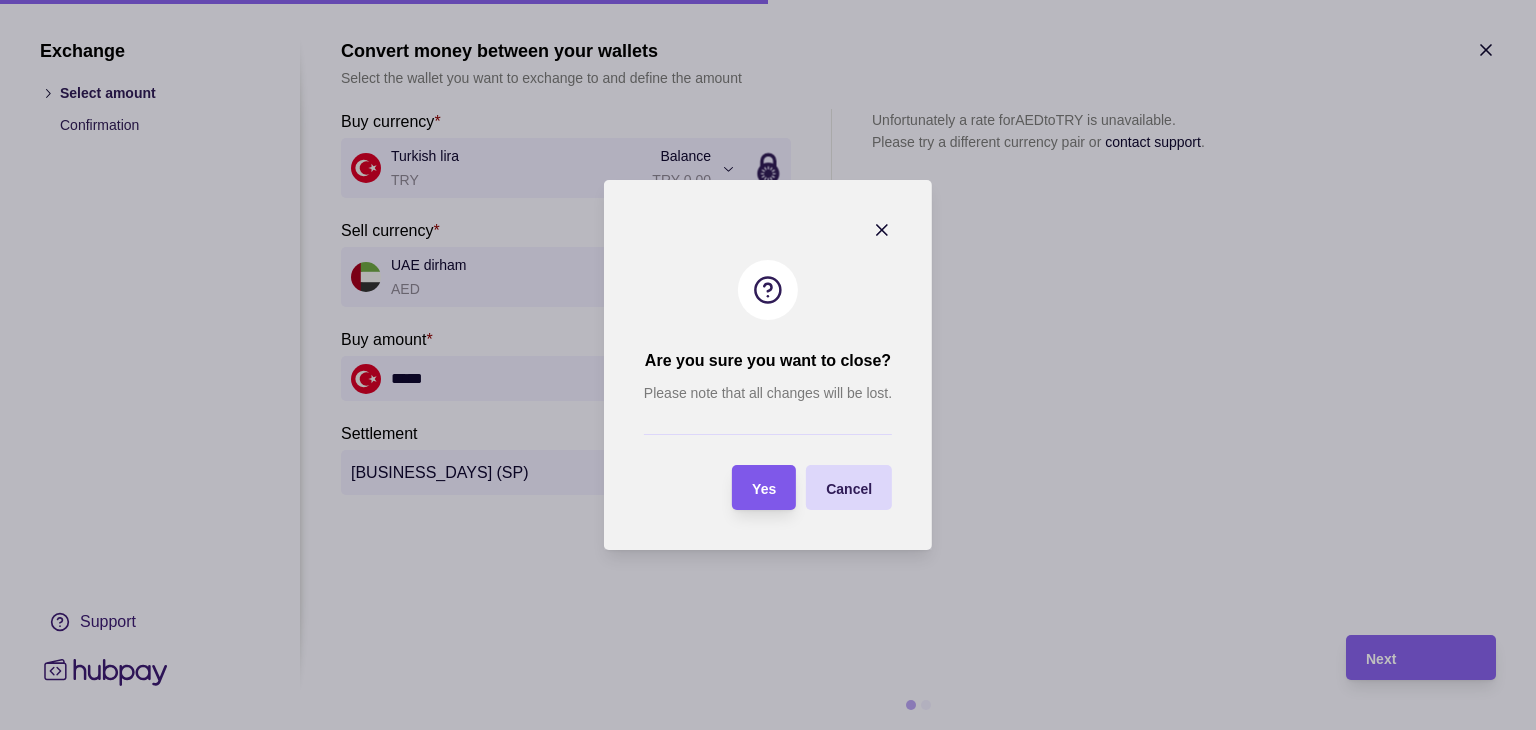 click on "Yes" at bounding box center (749, 487) 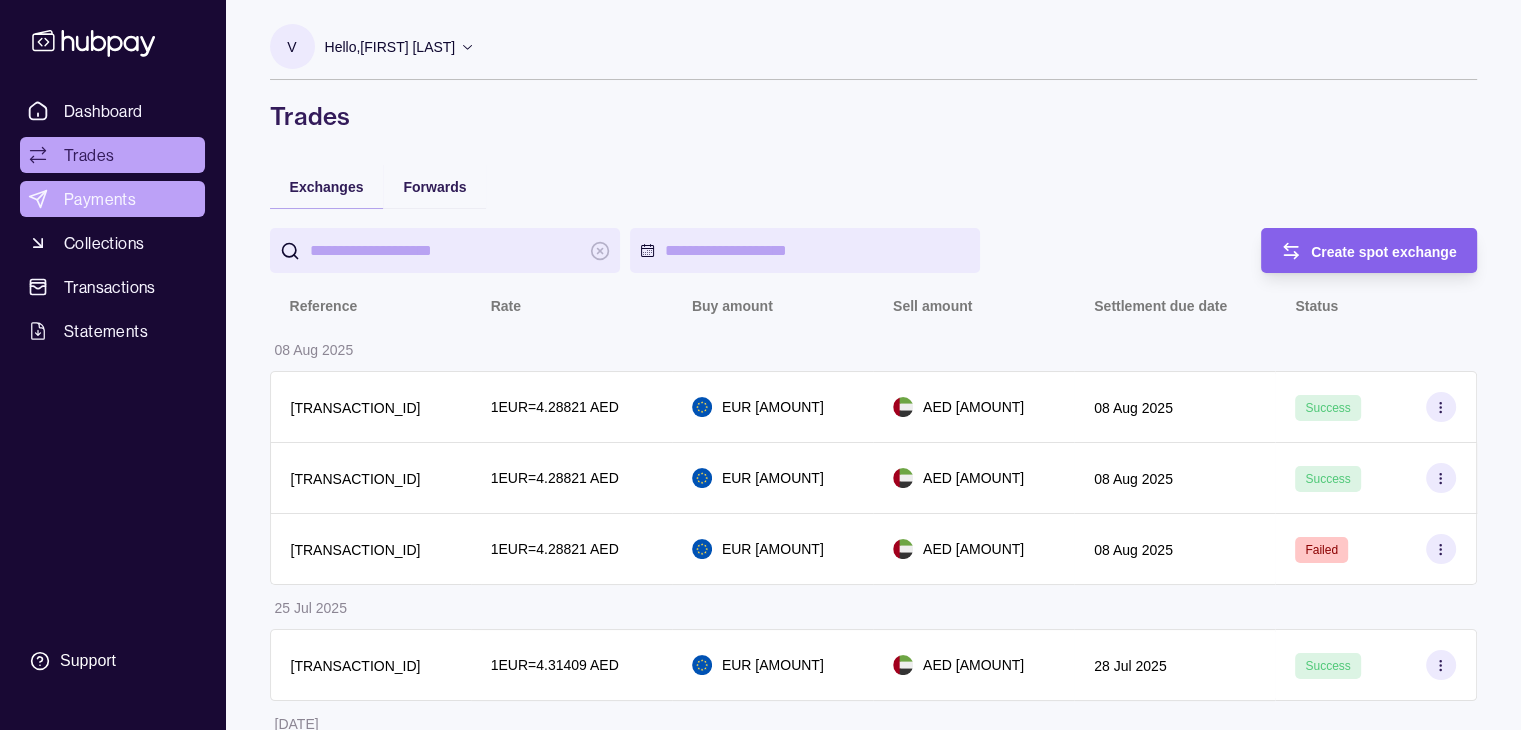 click on "Payments" at bounding box center (100, 199) 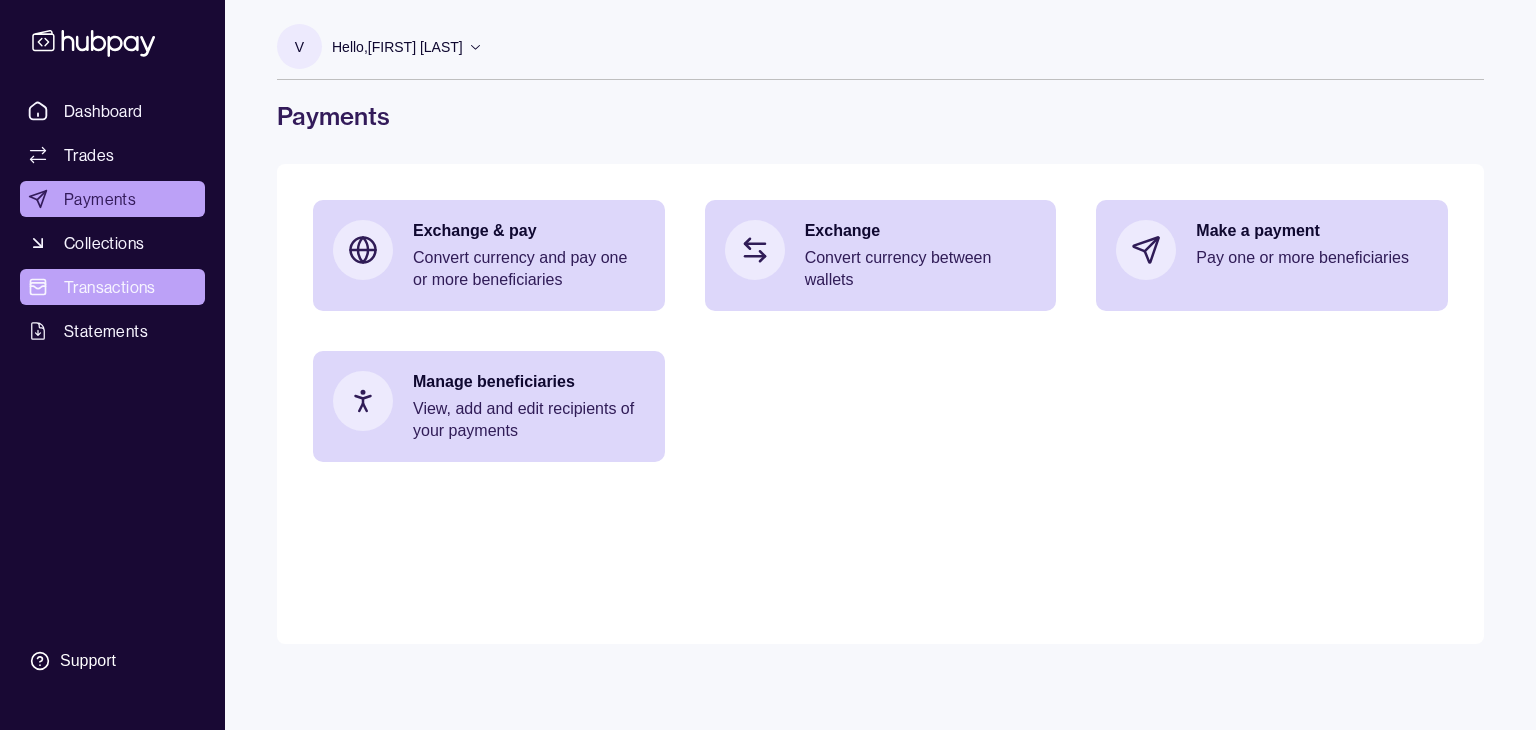 click on "Transactions" at bounding box center (112, 287) 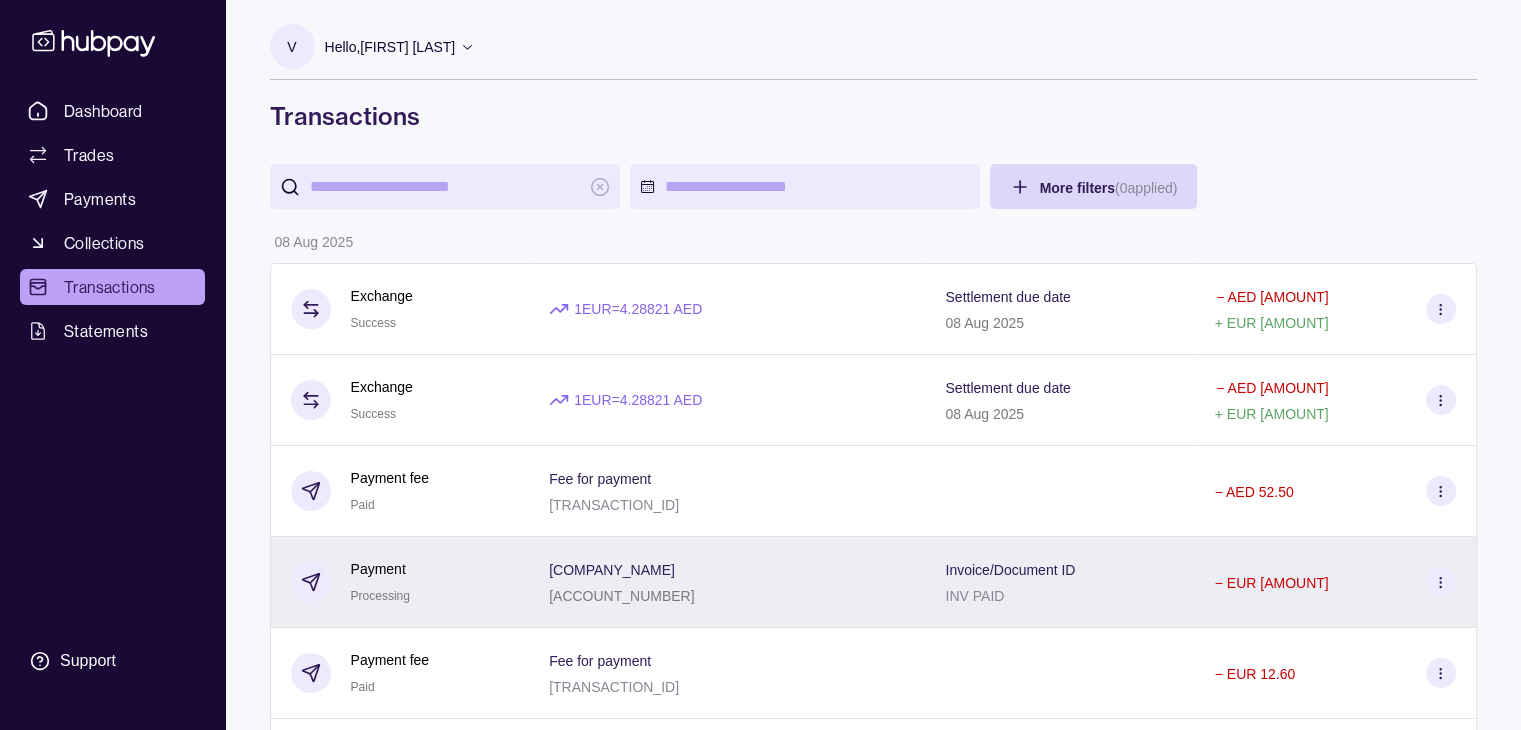 click on "[COMPANY_NAME]" at bounding box center (612, 570) 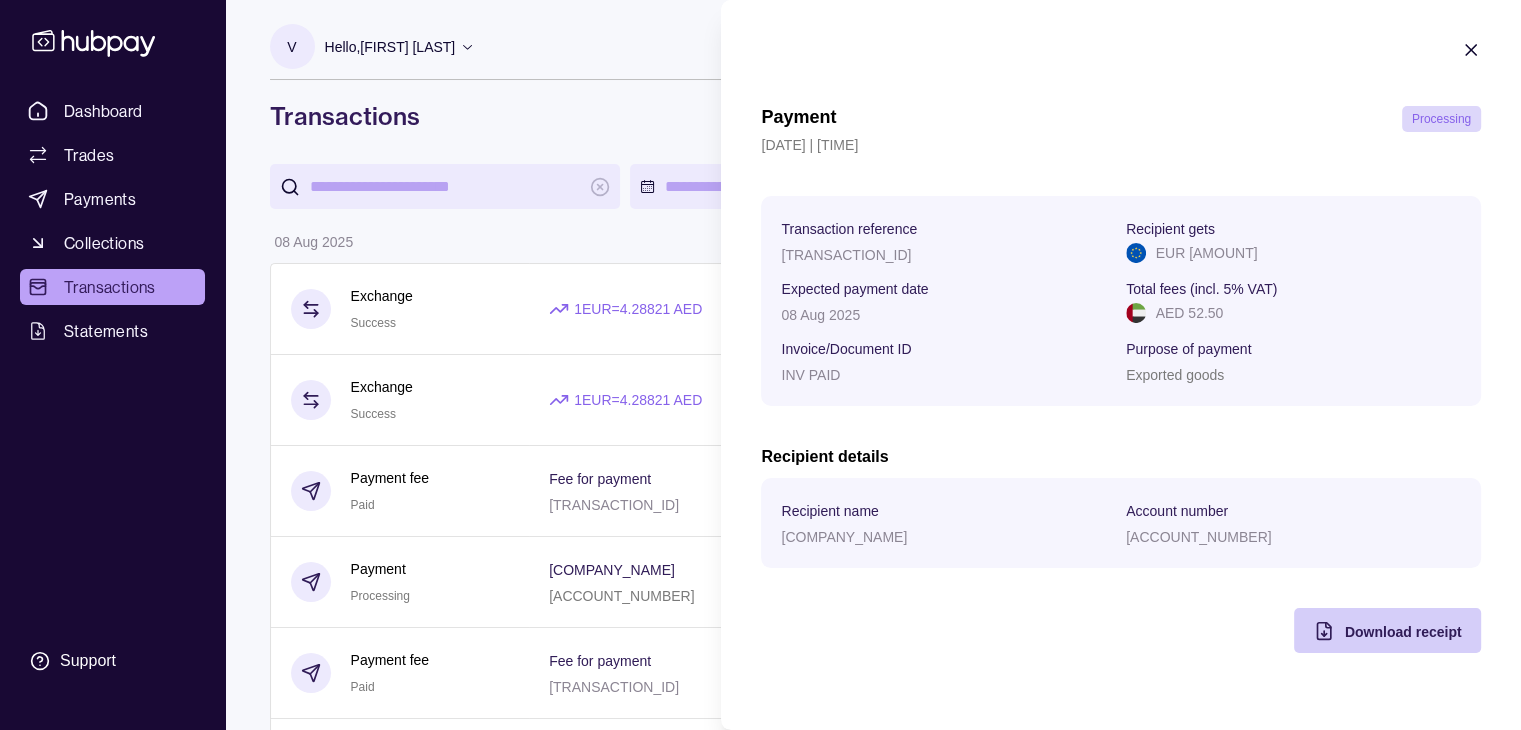 click on "Download receipt" at bounding box center (1372, 630) 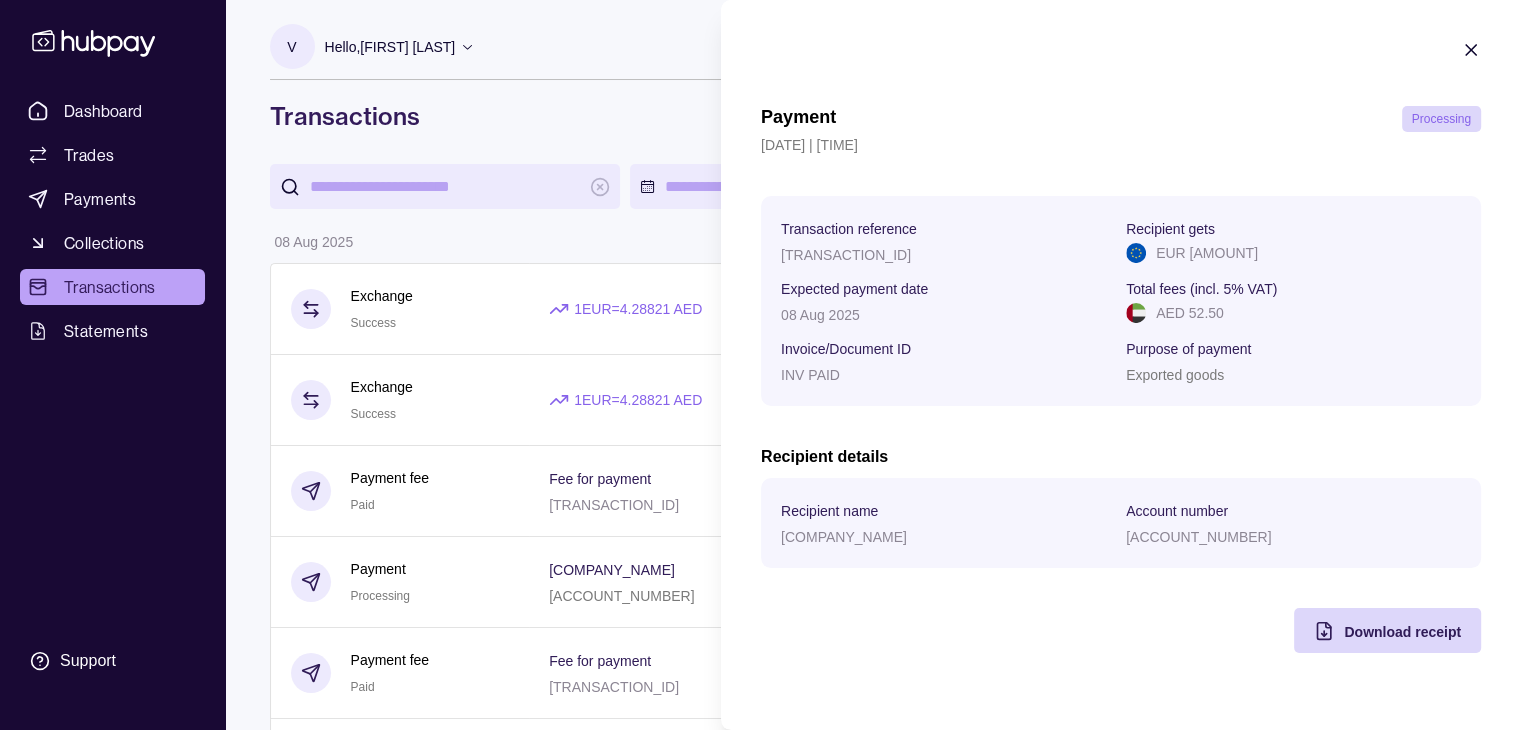 click 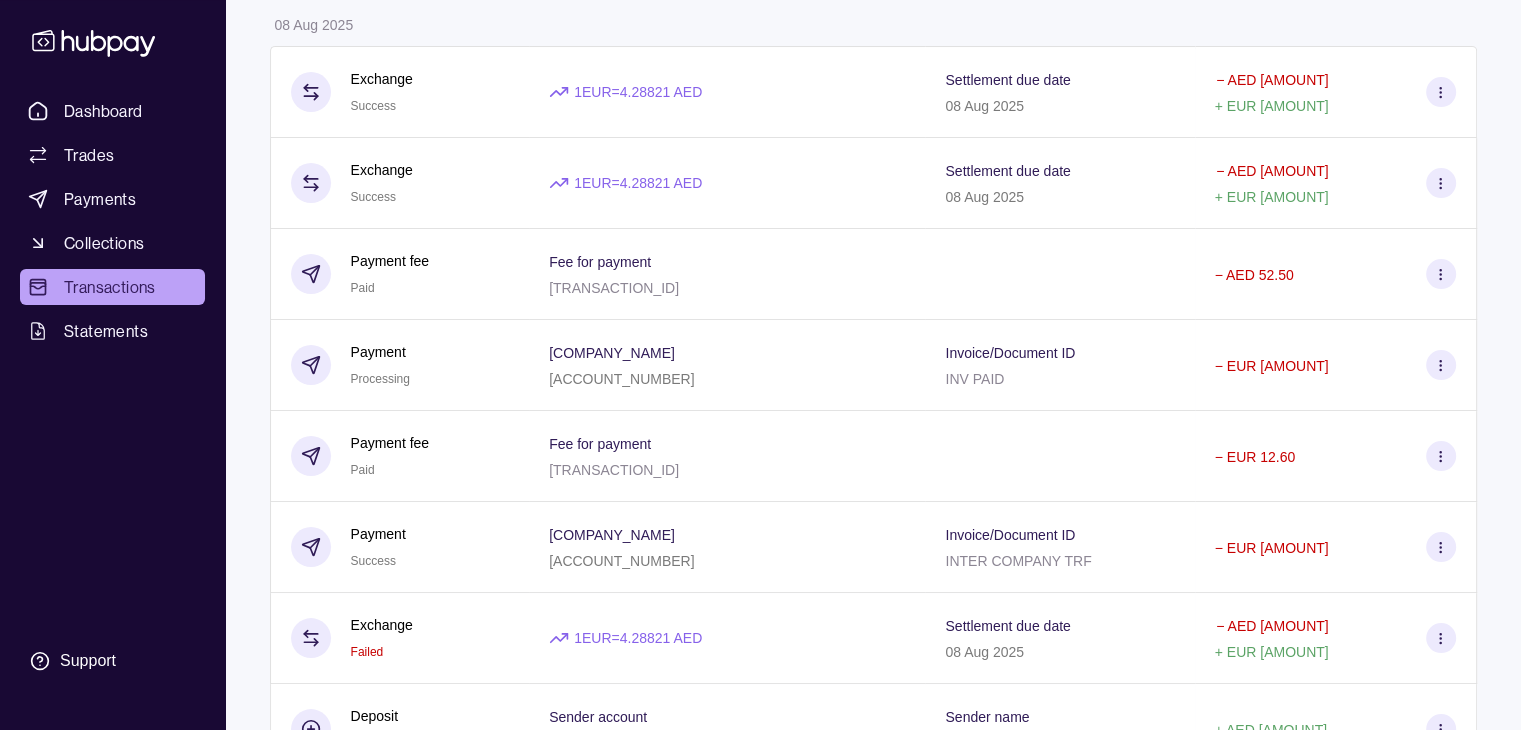 scroll, scrollTop: 228, scrollLeft: 0, axis: vertical 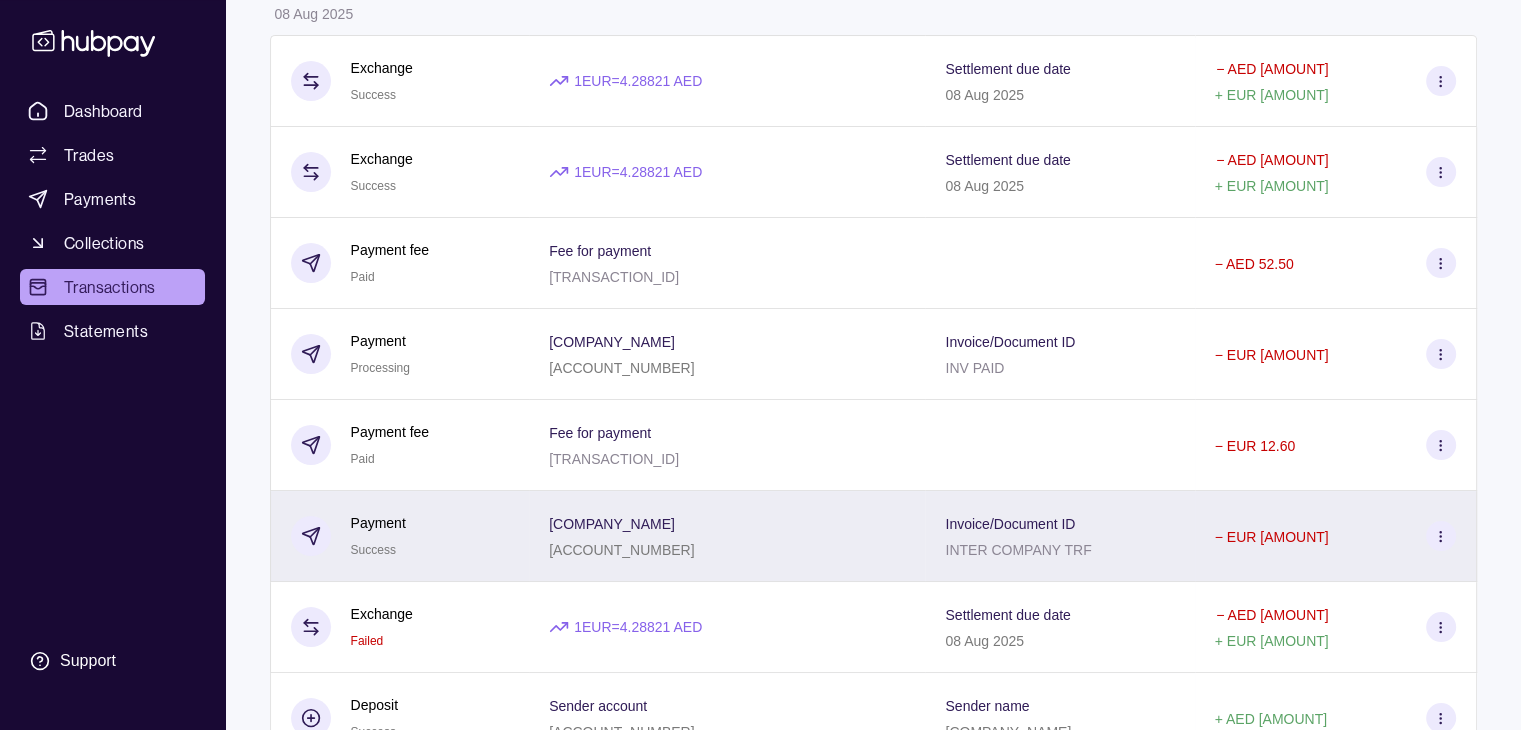 click on "Invoice/Document ID INTER COMPANY TRF" at bounding box center (1059, 536) 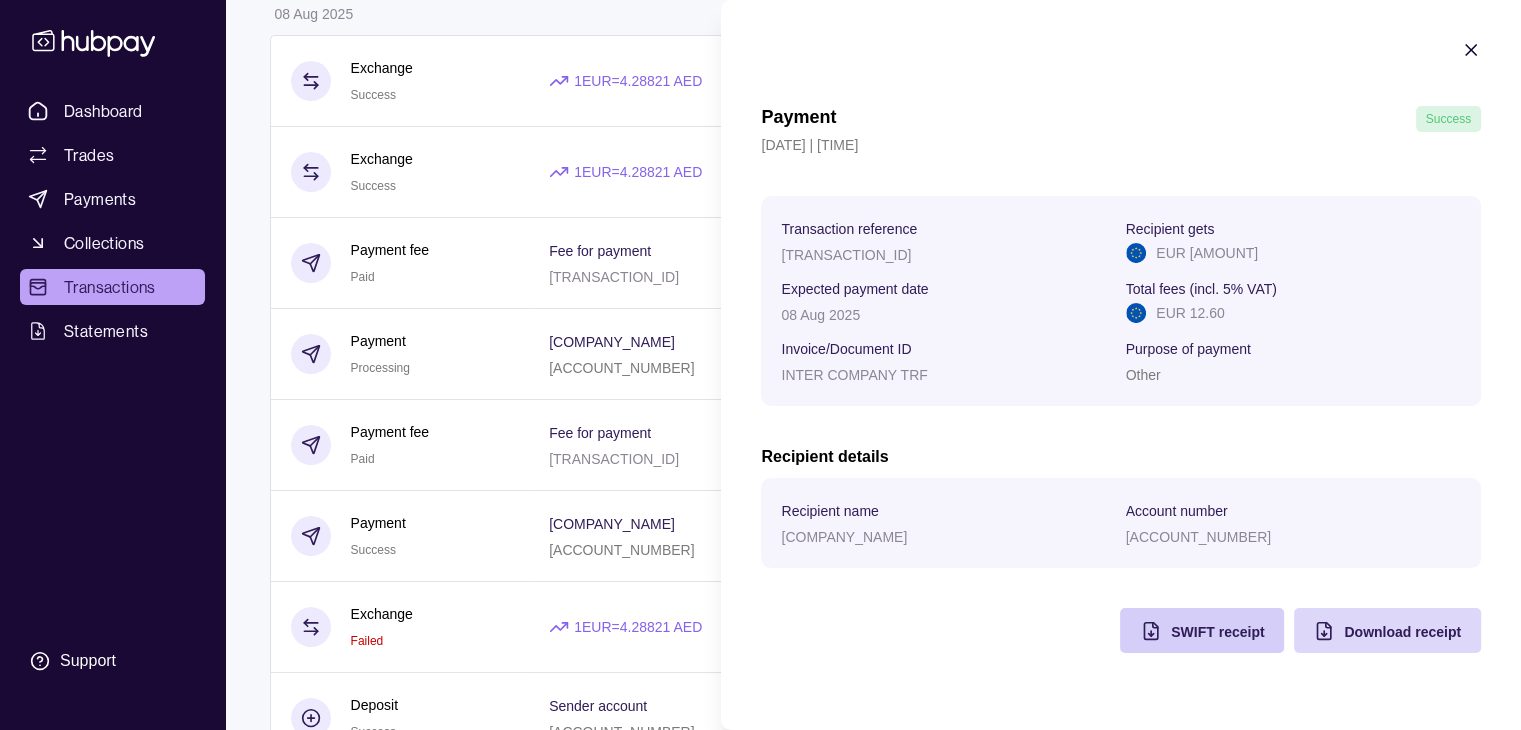 click on "SWIFT receipt" at bounding box center [1217, 632] 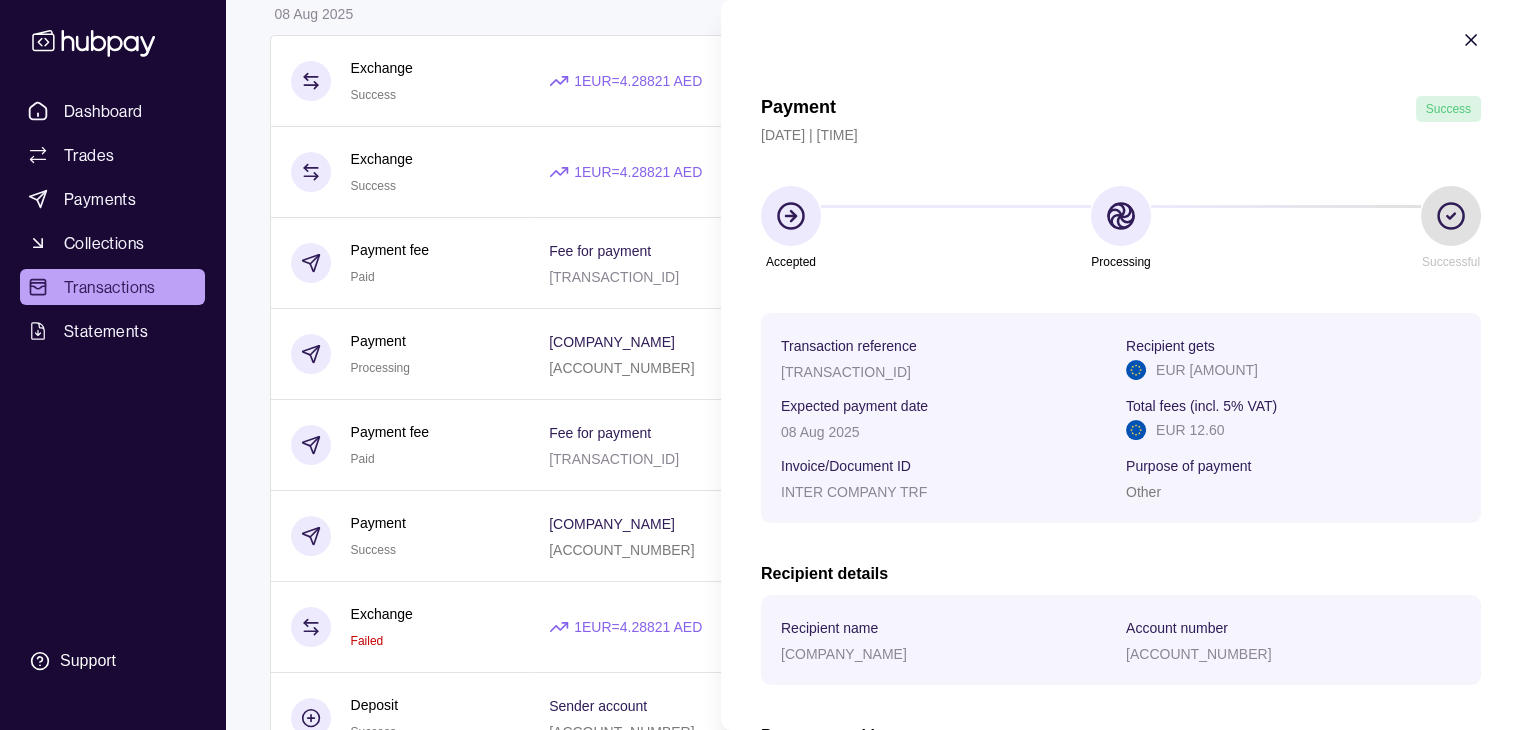 scroll, scrollTop: 0, scrollLeft: 0, axis: both 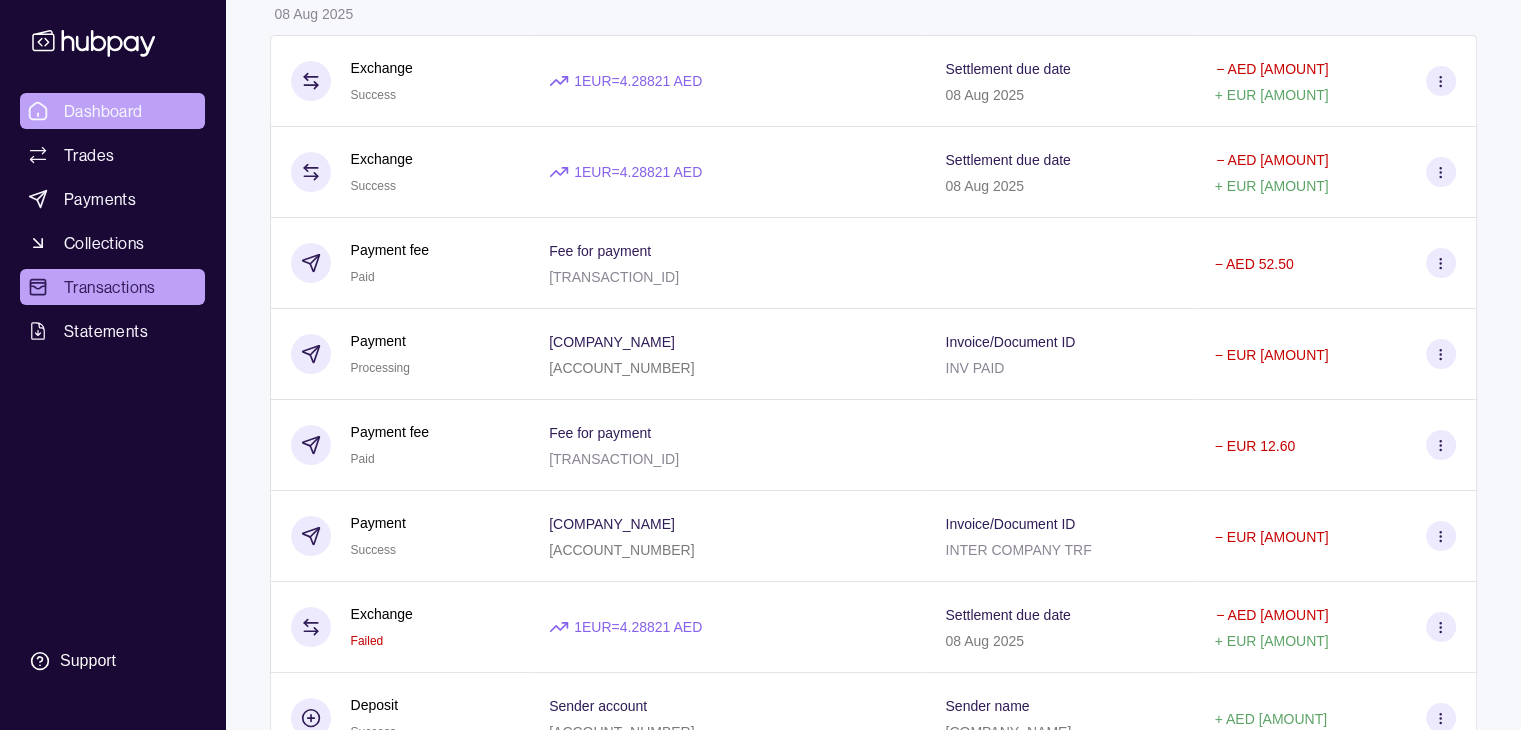 click on "Dashboard Trades Payments Collections Transactions Statements Support V Hello,  [FIRST] [LAST]  [COMPANY_NAME] Account Terms and conditions Privacy policy Sign out Transactions More filters  ( 0  applied) Details Amount [DATE] Exchange Success 1  EUR  =  [RATE]   AED Settlement due date [DATE] −   AED [AMOUNT] +   EUR [AMOUNT] Exchange Success 1  EUR  =  [RATE]   AED Settlement due date [DATE] −   AED [AMOUNT] +   EUR [AMOUNT] Payment fee Paid Fee for payment [TRANSACTION_ID] −   AED [AMOUNT] Payment Processing [COMPANY_NAME] [ACCOUNT_NUMBER] Invoice/Document ID INV PAID −   EUR [AMOUNT] Payment fee Paid Fee for payment [TRANSACTION_ID] −   EUR [AMOUNT] Payment Success [COMPANY_NAME] [ACCOUNT_NUMBER] Invoice/Document ID INTER COMPANY TRF −   EUR [AMOUNT] Exchange Failed 1  EUR  =  [RATE]   AED Settlement due date [DATE] −   AED [AMOUNT] +   EUR [AMOUNT] Deposit Success Sender account [ACCOUNT_NUMBER] Sender name [COMPANY_NAME] +" at bounding box center [760, 878] 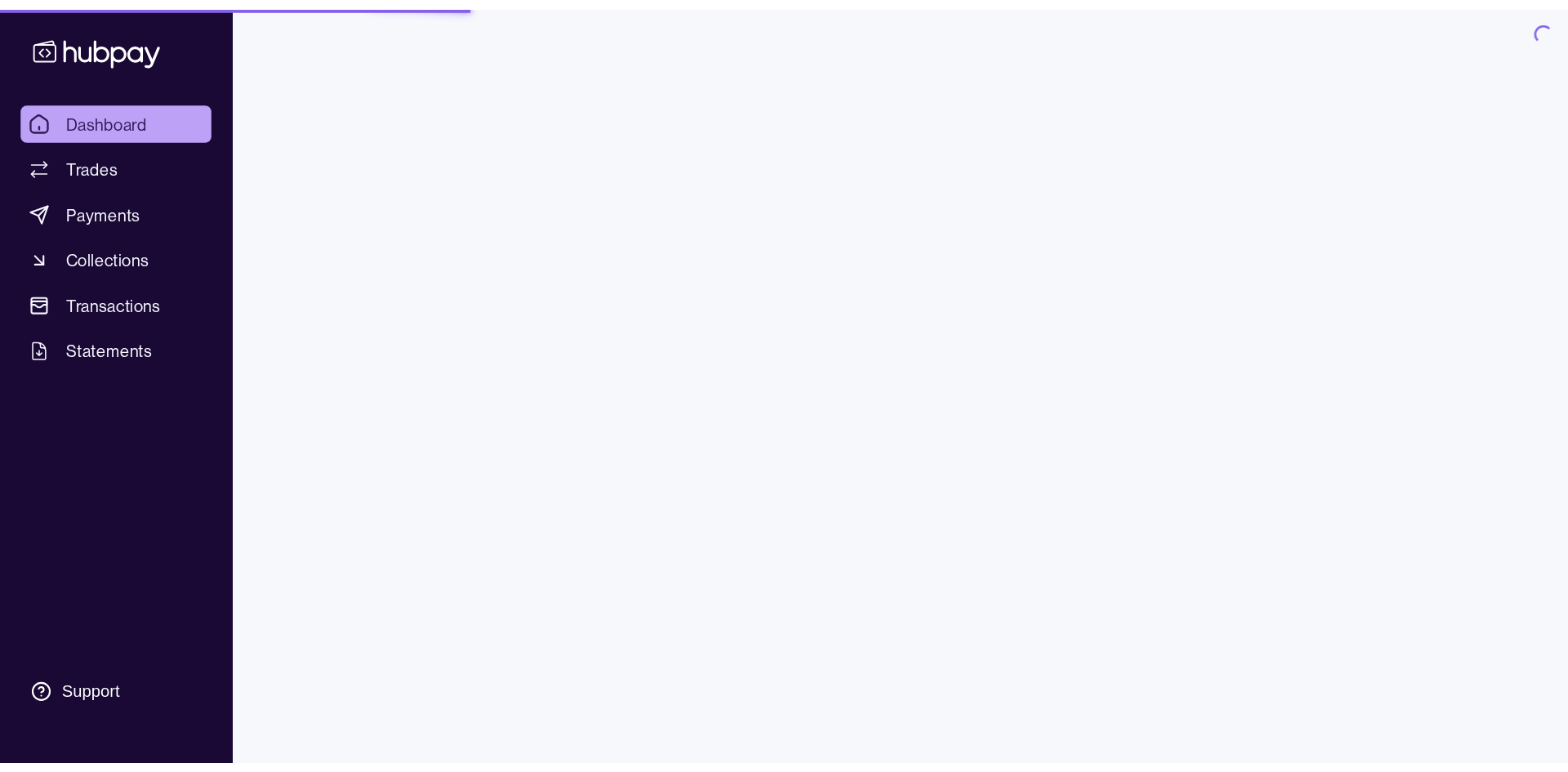 scroll, scrollTop: 0, scrollLeft: 0, axis: both 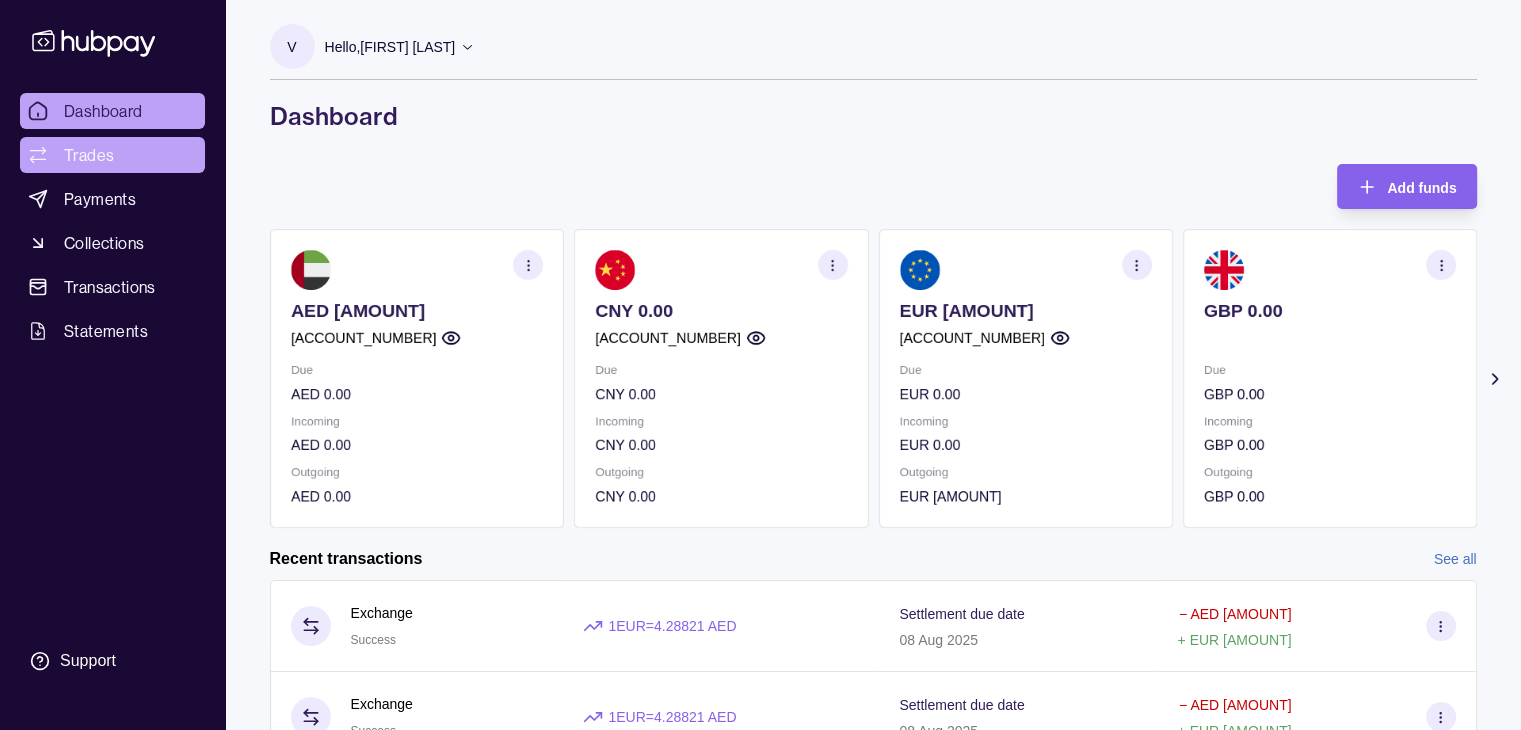 click on "Trades" at bounding box center (89, 155) 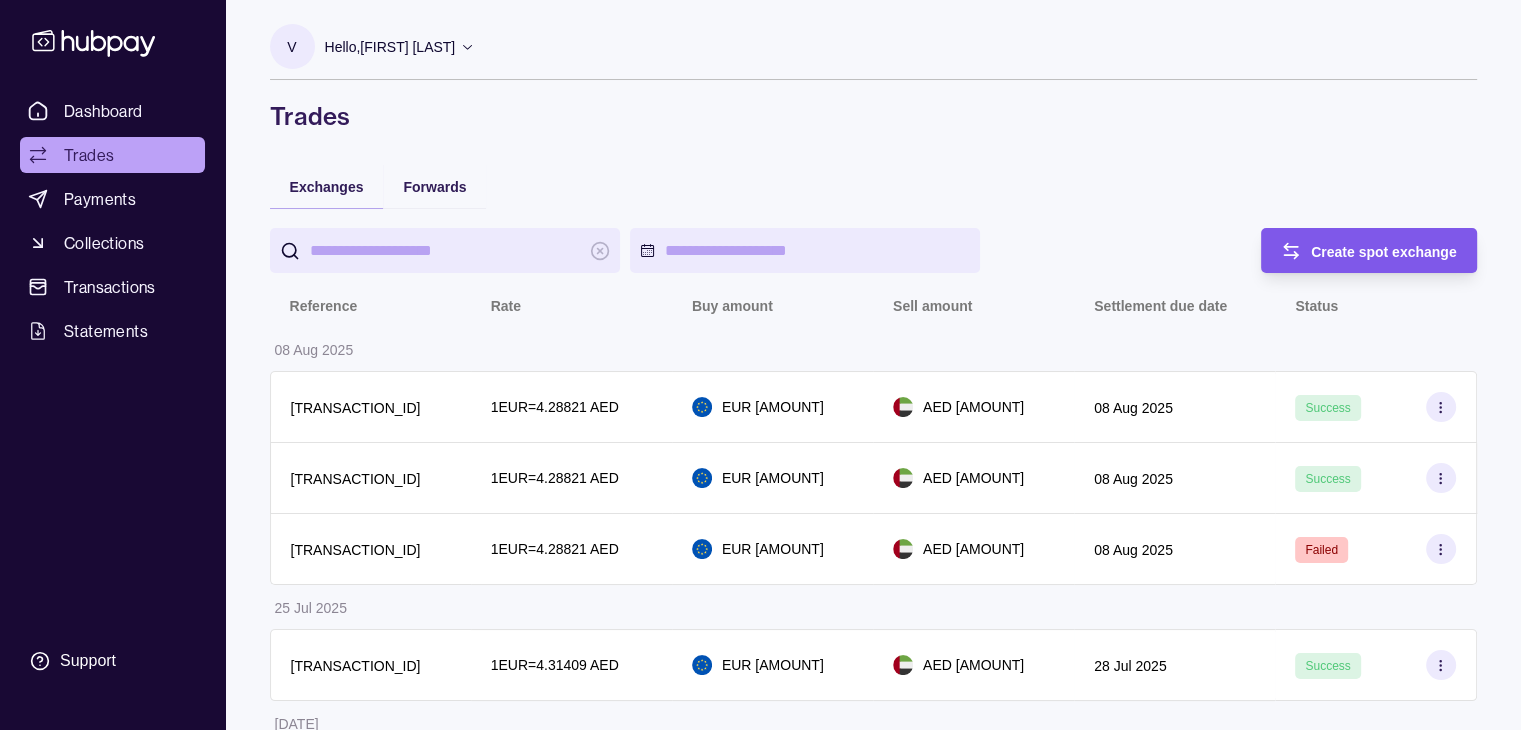 click on "Create spot exchange" at bounding box center [1354, 250] 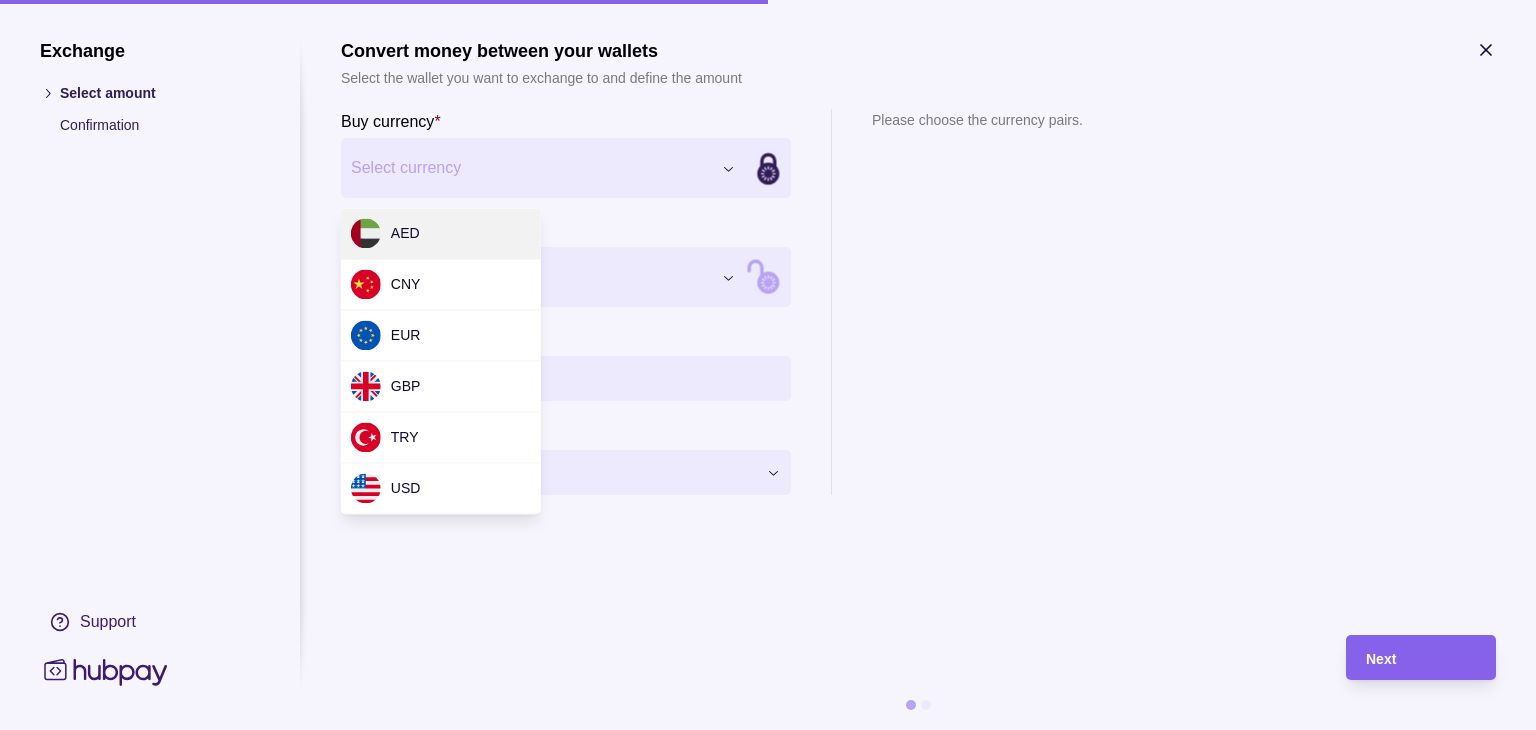 click on "Exchange Select amount Confirmation Support Convert money between your wallets Select the wallet you want to exchange to and define the amount Buy currency  * Select currency *** *** *** *** *** *** Sell currency  * Select currency *** *** *** *** *** *** Buy amount  * Settlement Loading… Please choose the currency pairs. Next" at bounding box center (760, 908) 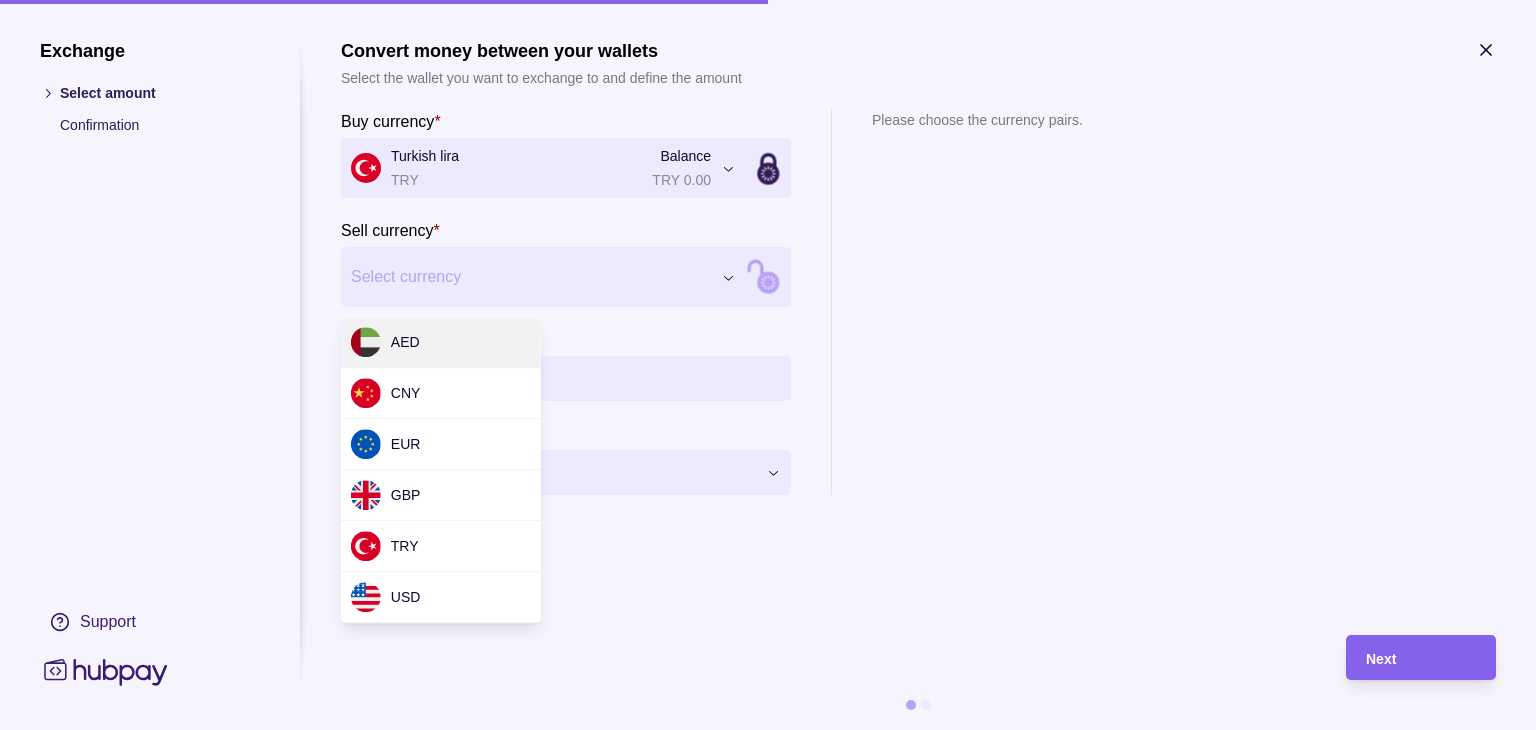 click on "Exchange Select amount Confirmation Support Convert money between your wallets Select the wallet you want to exchange to and define the amount Buy currency  * Turkish lira TRY Balance TRY 0.00 *** *** *** *** *** *** Sell currency  * Select currency *** *** *** *** *** *** Buy amount  * Settlement Loading… Please choose the currency pairs. Next" at bounding box center (760, 908) 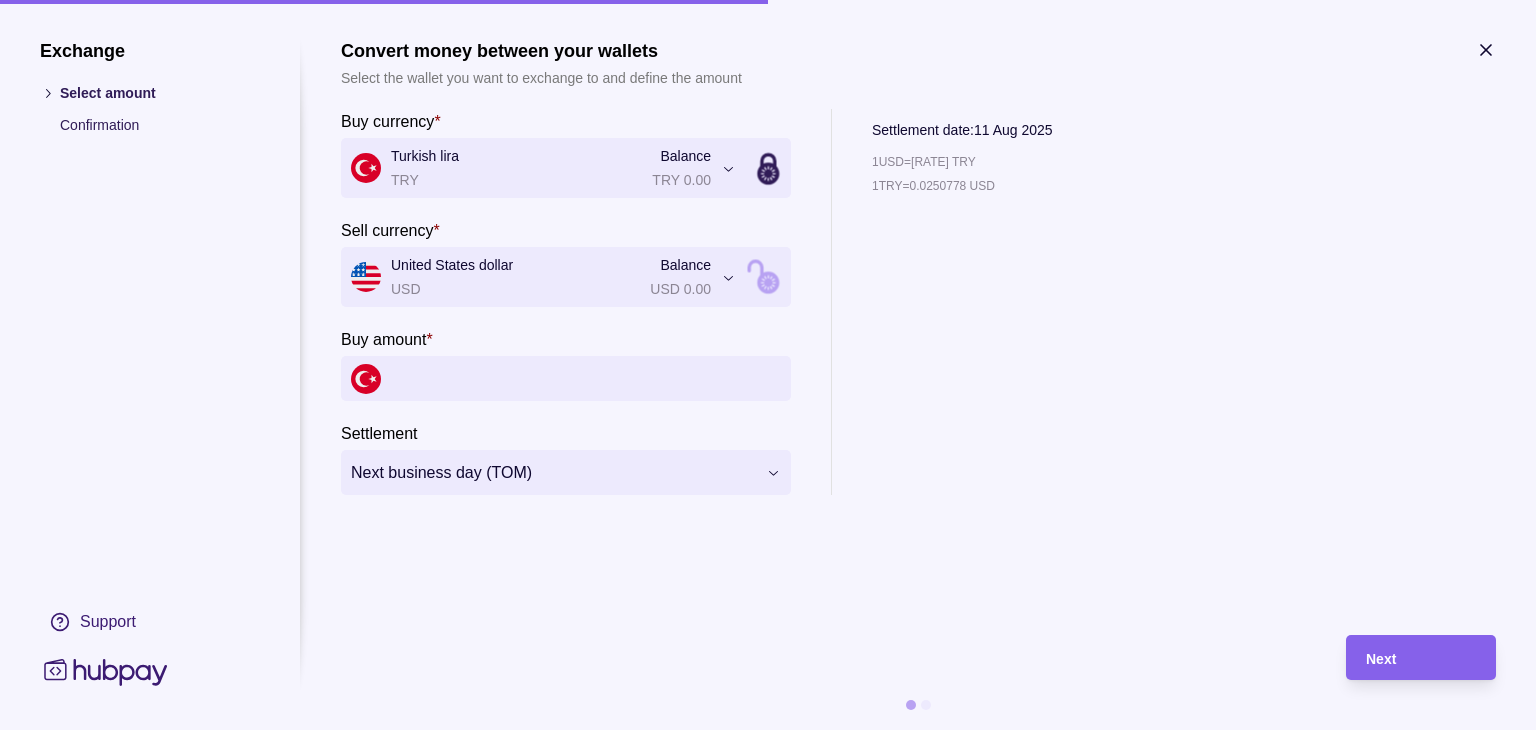 click on "Buy amount  *" at bounding box center (586, 378) 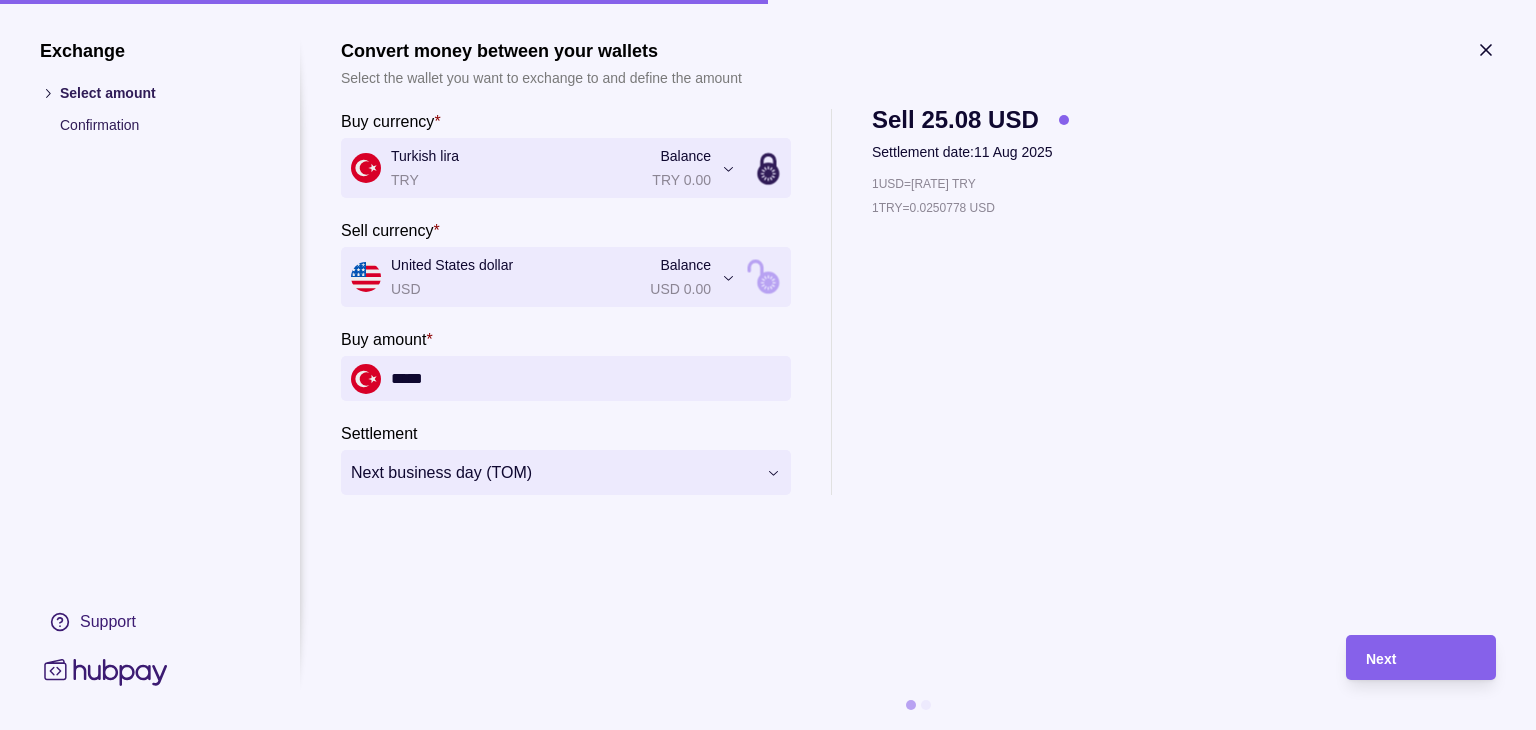 click on "**********" at bounding box center [760, 908] 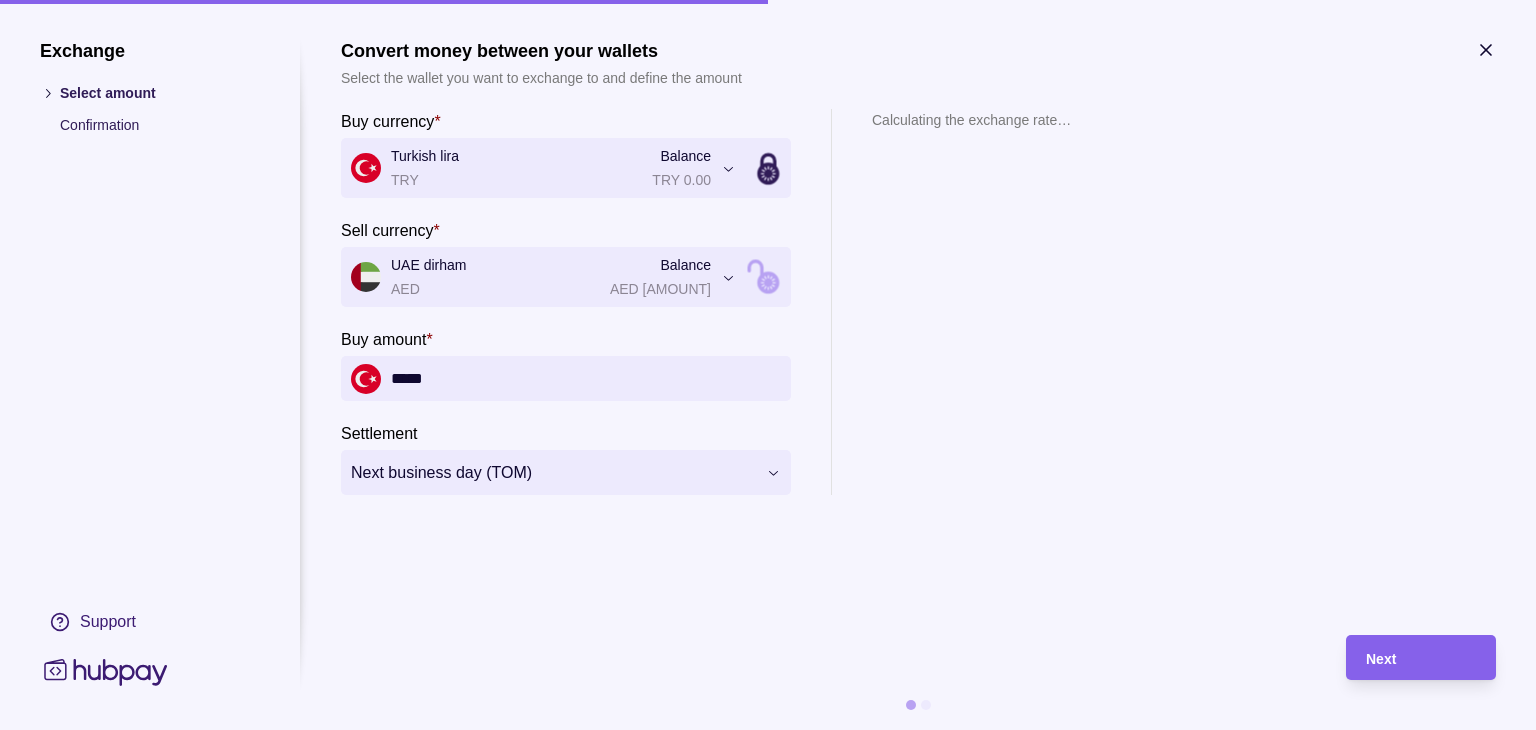 click on "**********" at bounding box center (566, 302) 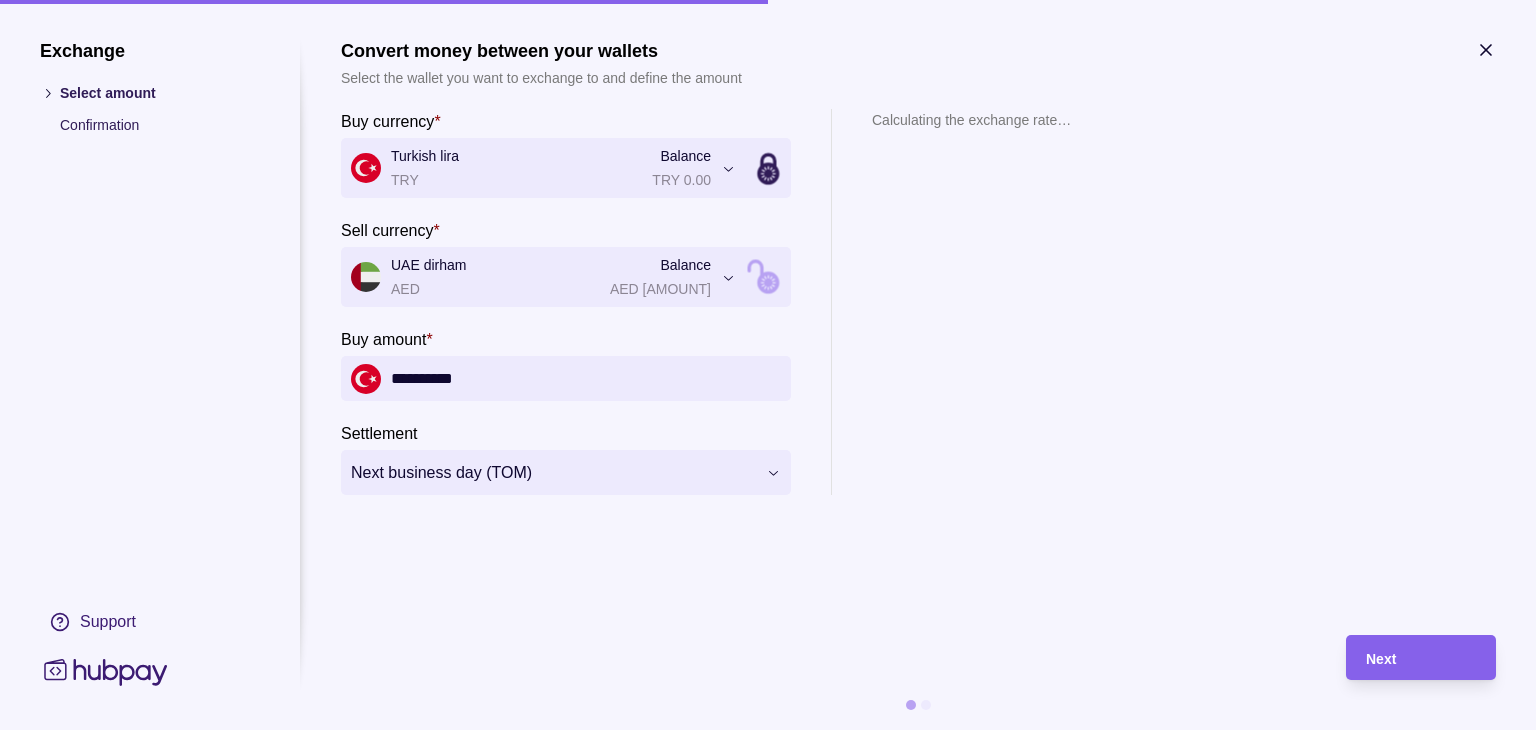 type on "**********" 